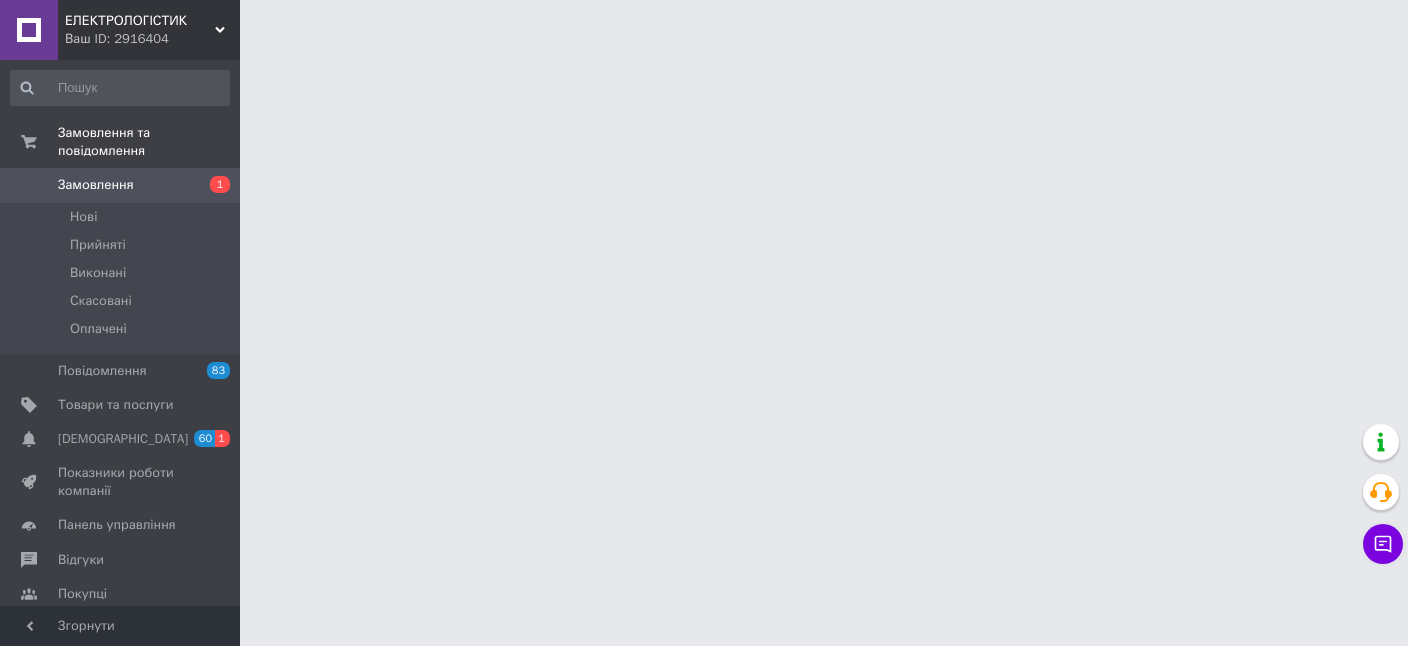 scroll, scrollTop: 0, scrollLeft: 0, axis: both 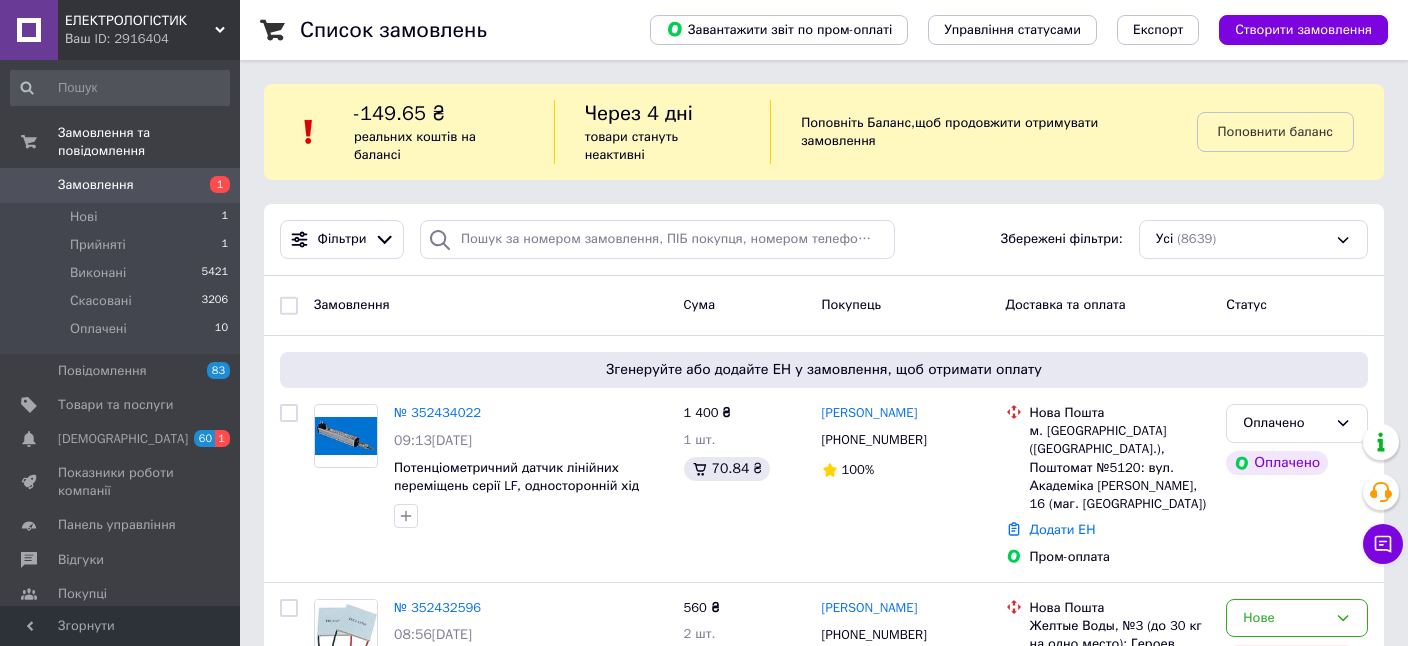 click on "[DEMOGRAPHIC_DATA]" at bounding box center (123, 439) 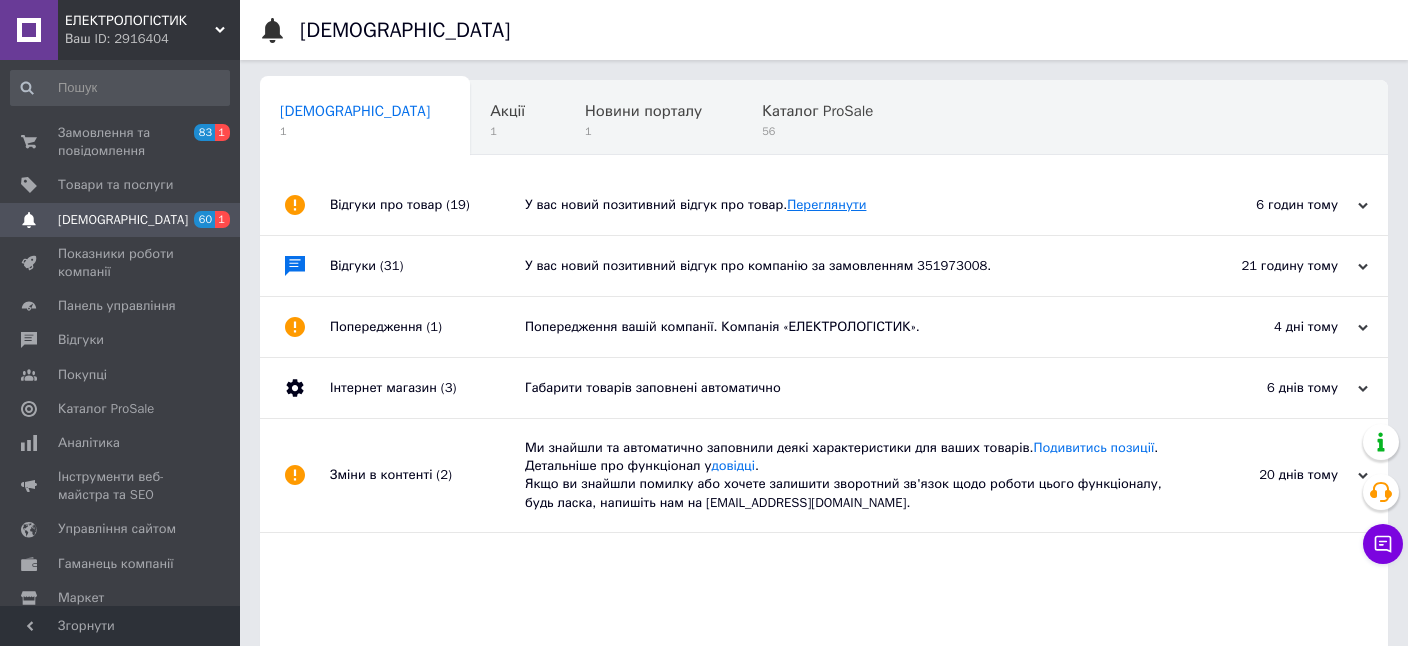 click on "Переглянути" at bounding box center (826, 204) 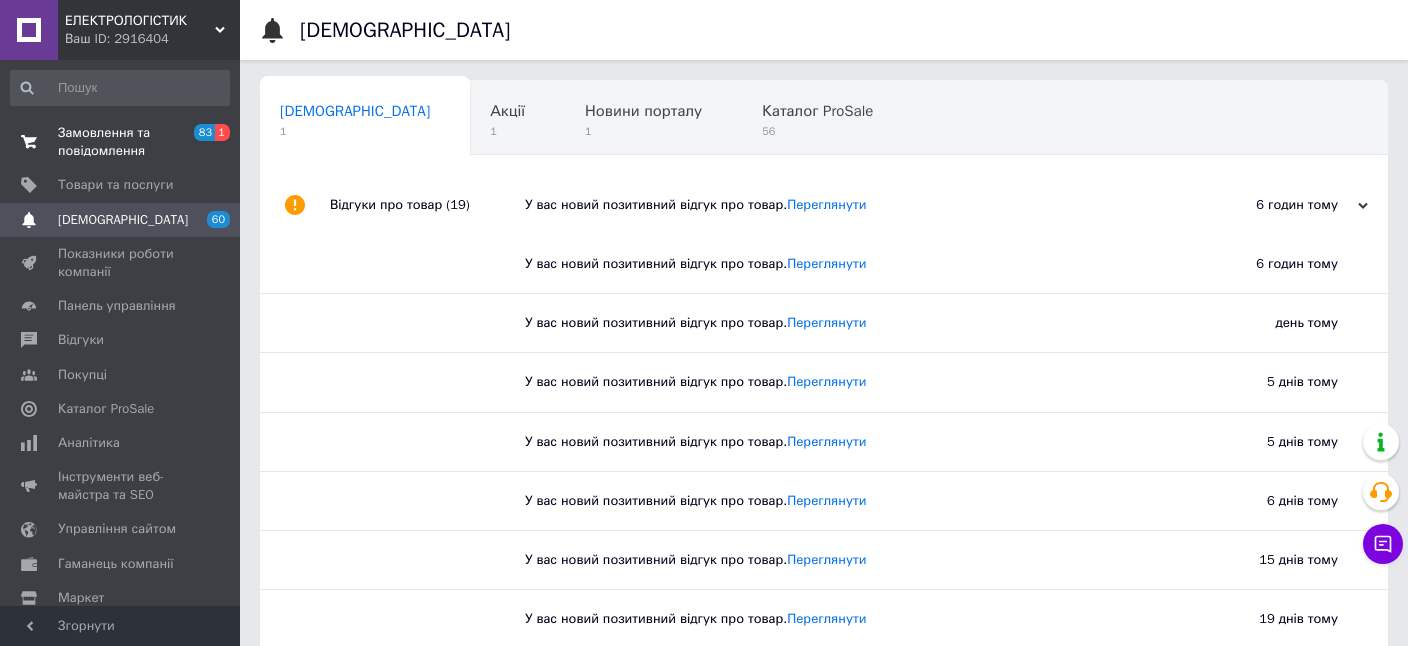 click on "Замовлення та повідомлення" at bounding box center [121, 142] 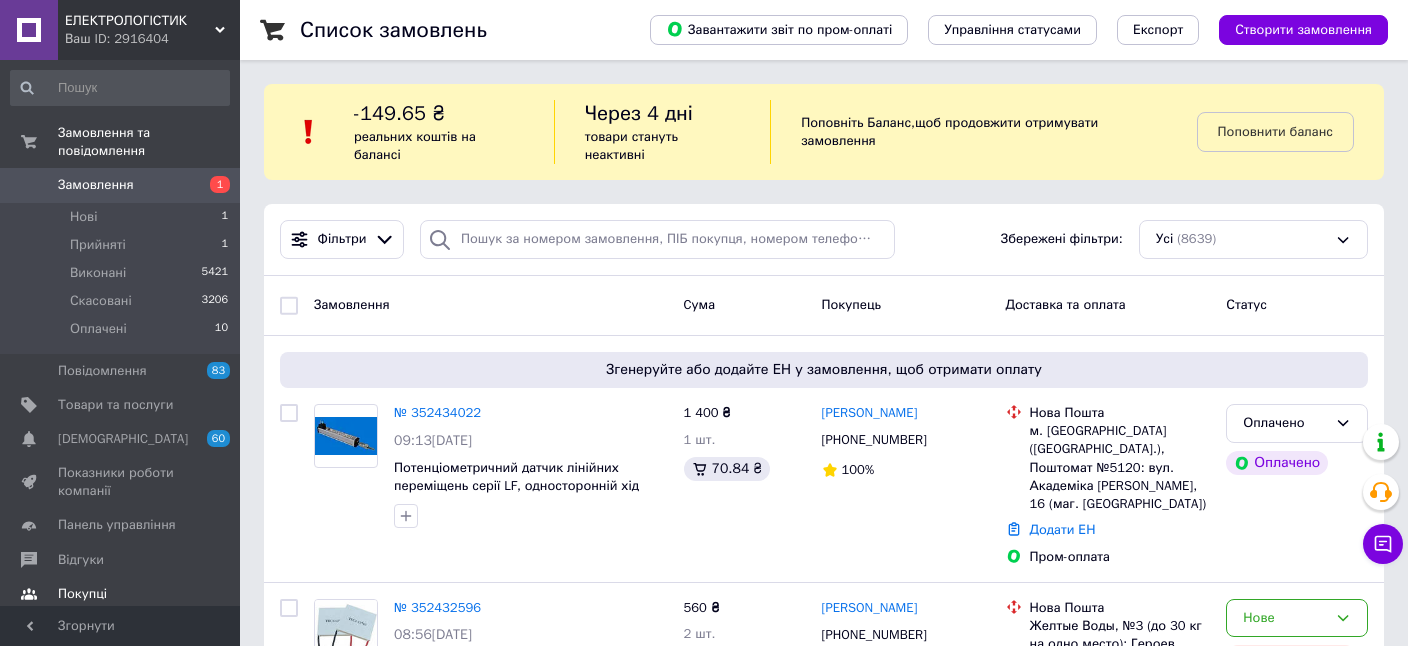 click on "Відгуки" at bounding box center (81, 560) 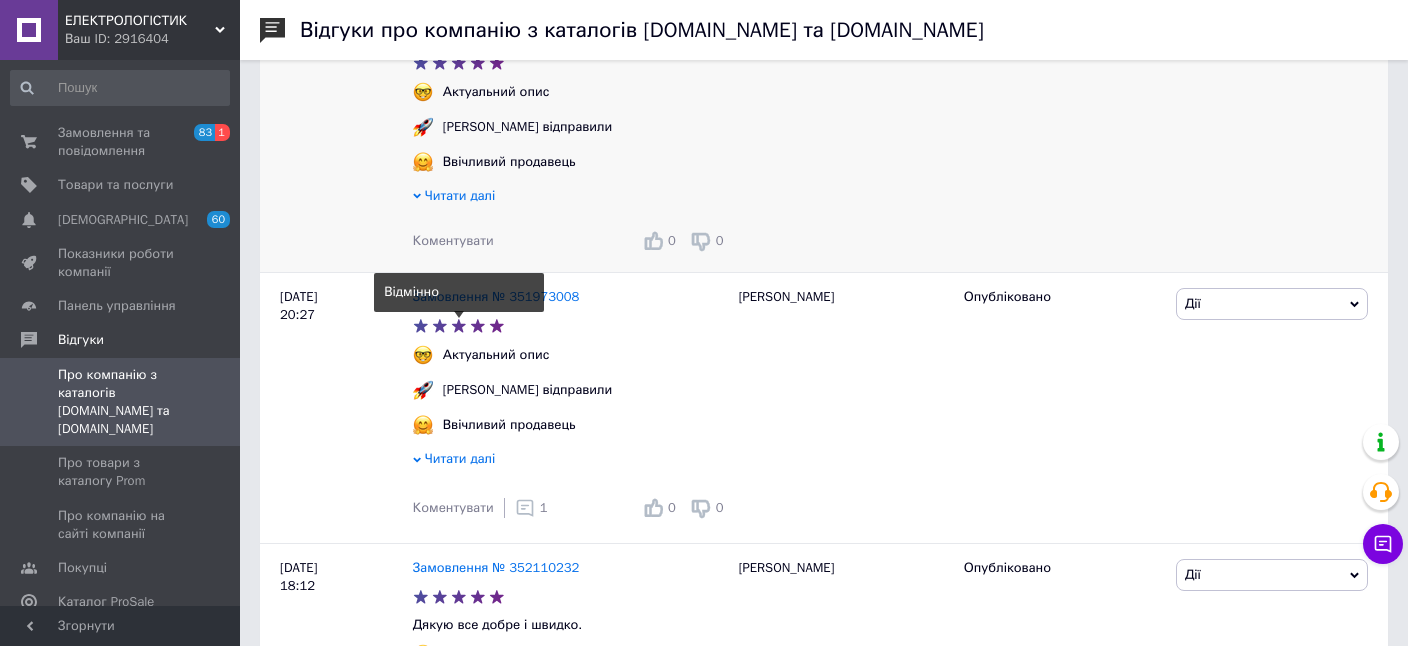 scroll, scrollTop: 281, scrollLeft: 0, axis: vertical 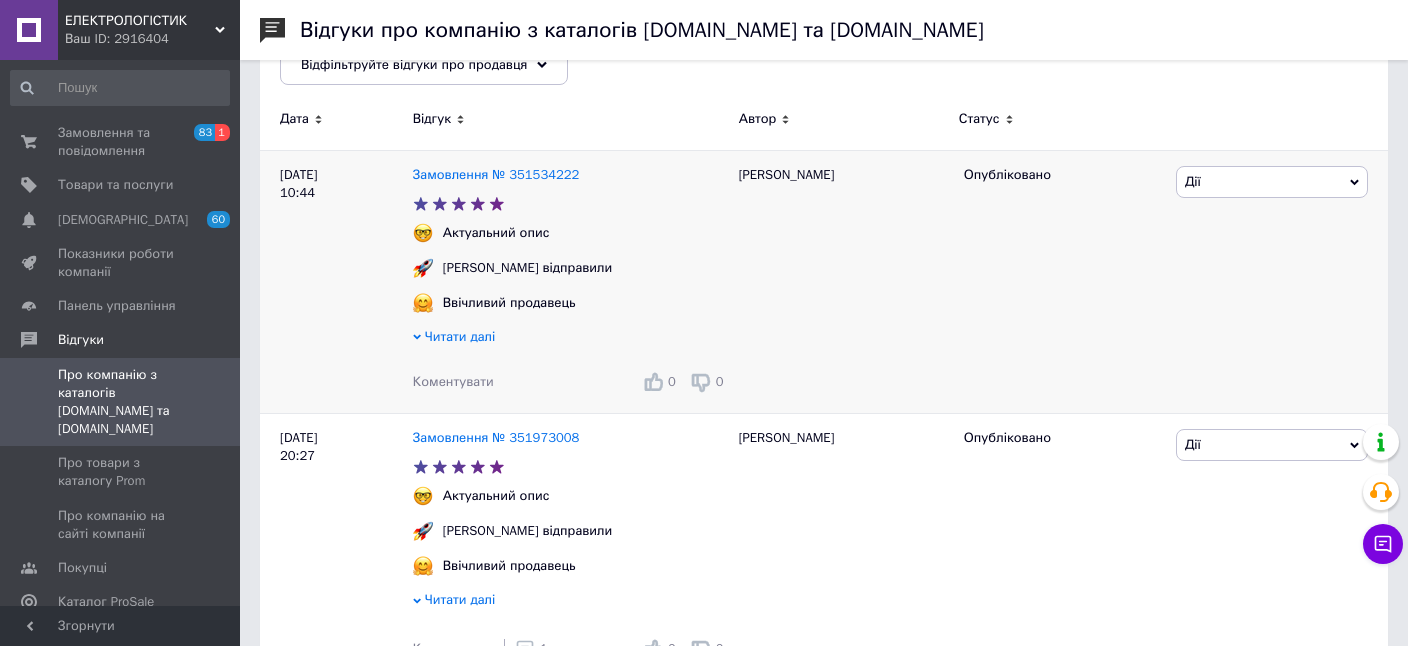 click on "Коментувати" at bounding box center [453, 381] 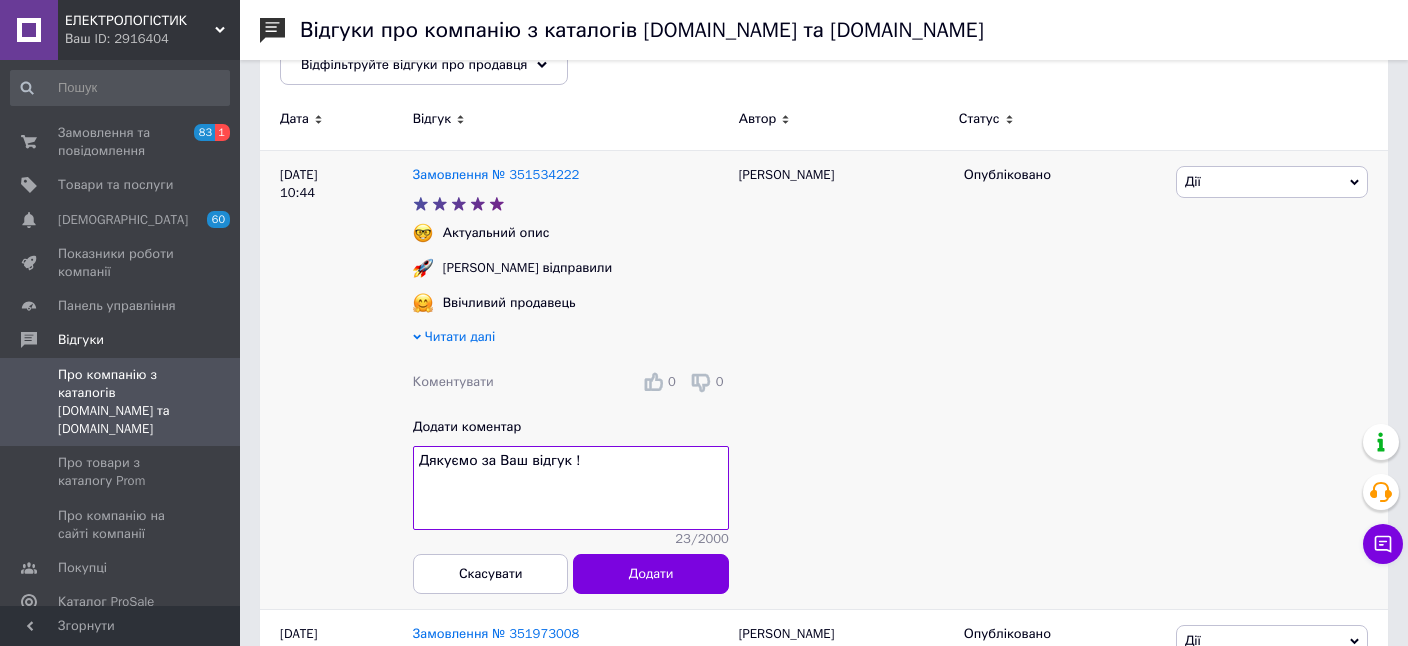 type on "Дякуємо за Ваш відгук !" 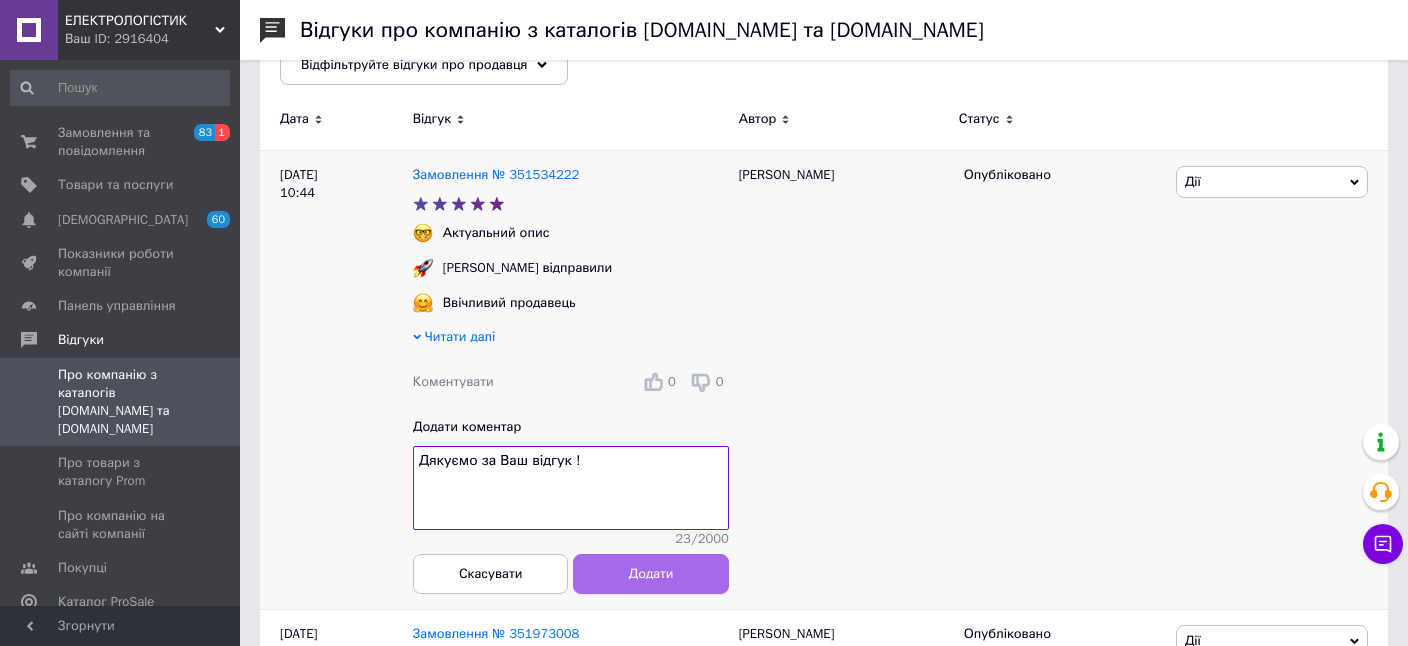 click on "Додати" at bounding box center (650, 574) 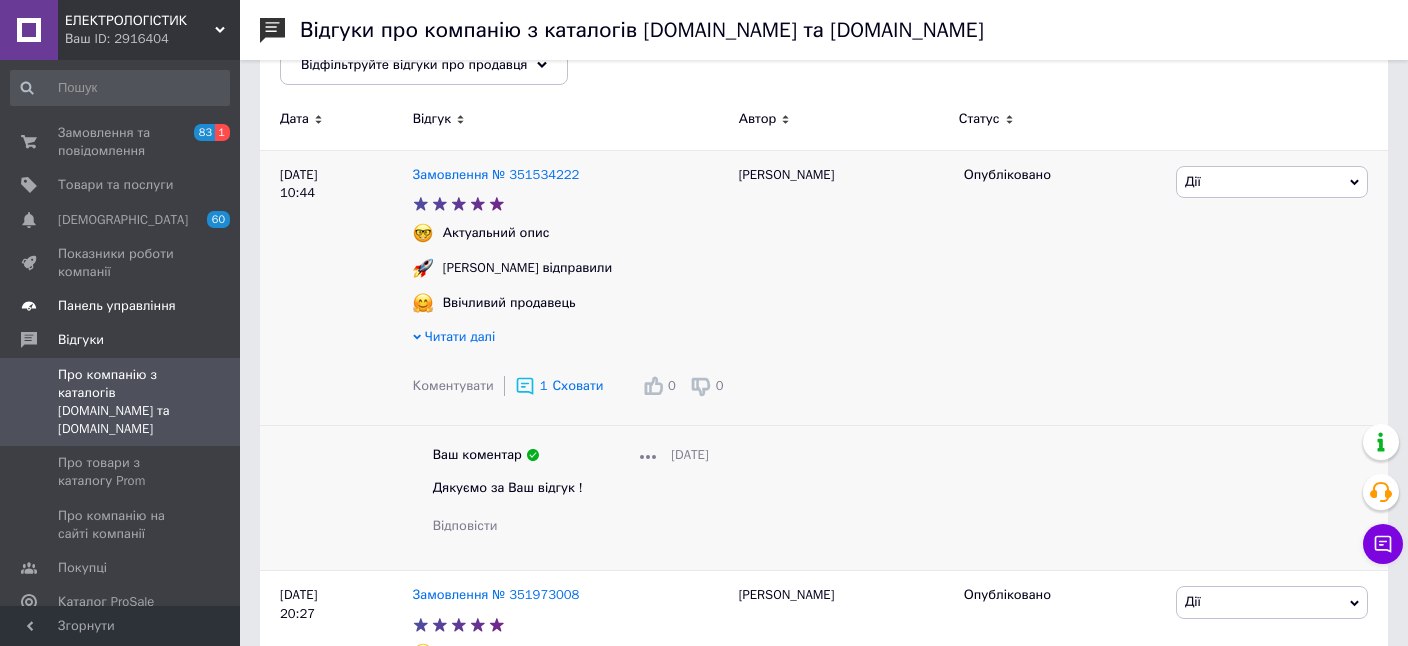 scroll, scrollTop: 0, scrollLeft: 0, axis: both 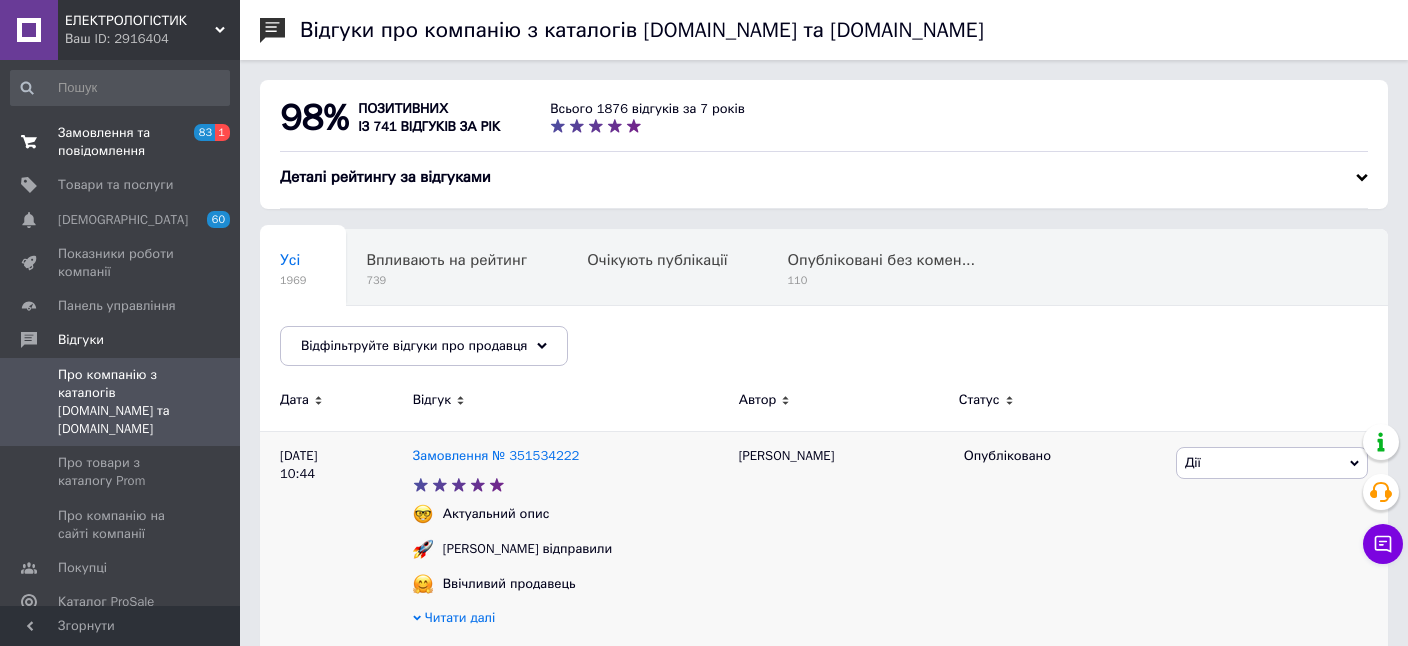 click on "Замовлення та повідомлення" at bounding box center [121, 142] 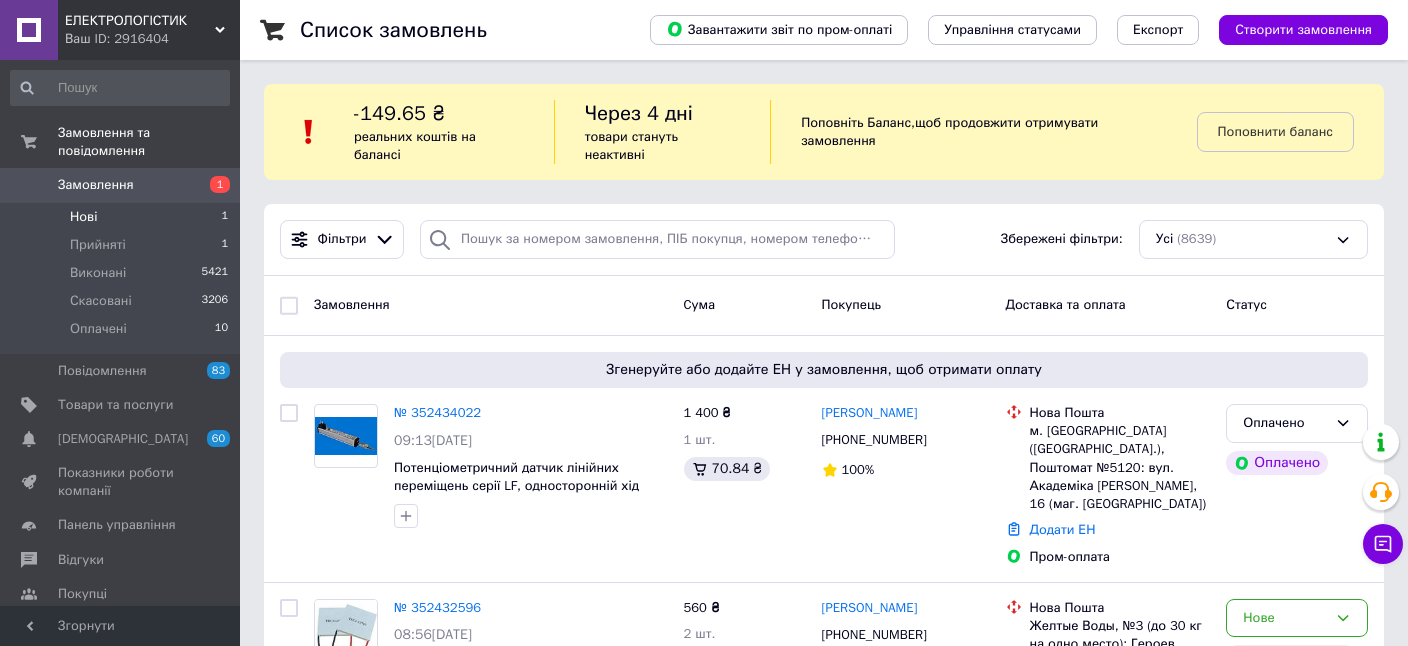 click on "Нові 1" at bounding box center (120, 217) 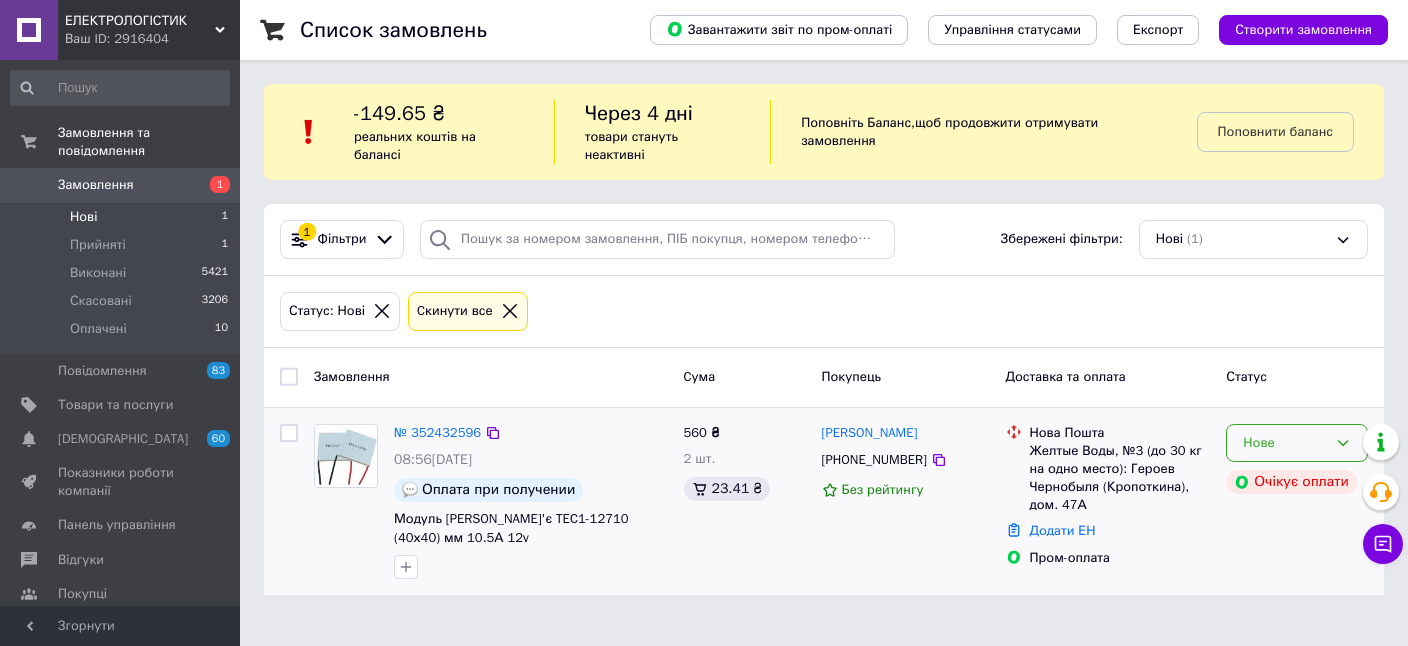 click on "Нове" at bounding box center (1285, 443) 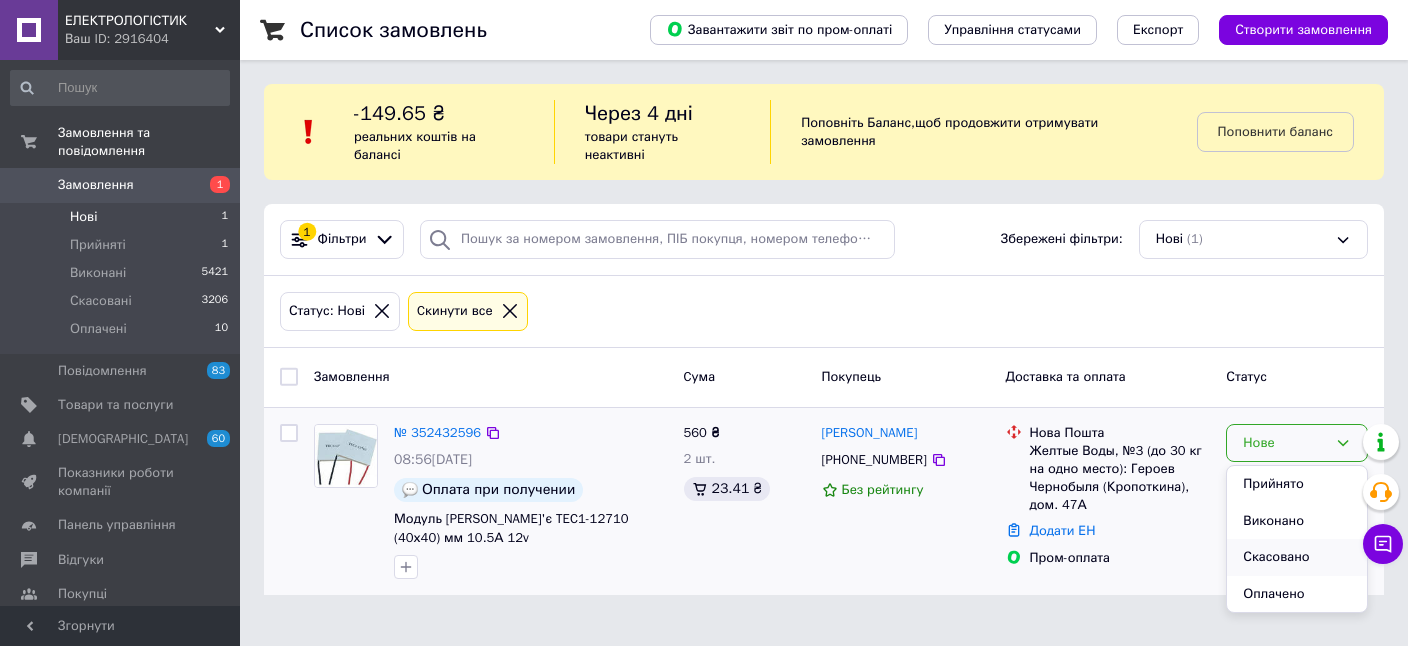 click on "Скасовано" at bounding box center [1297, 557] 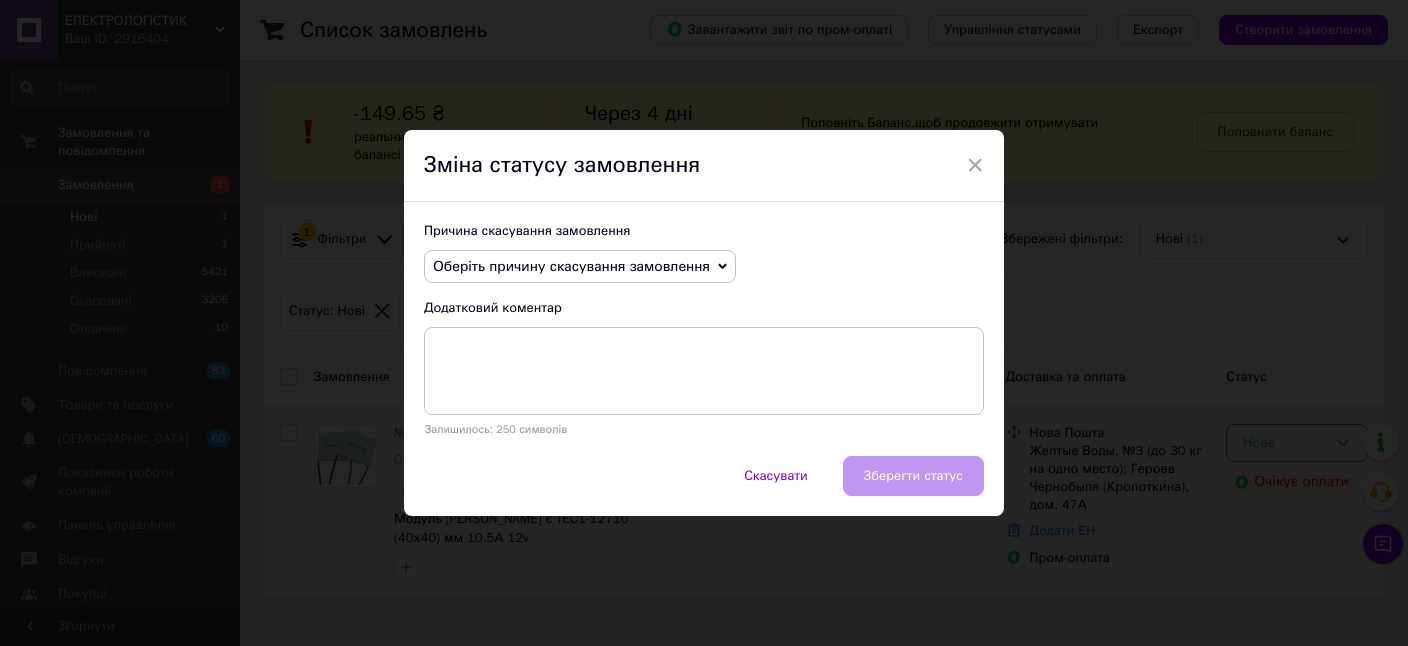click on "Оберіть причину скасування замовлення" at bounding box center [571, 266] 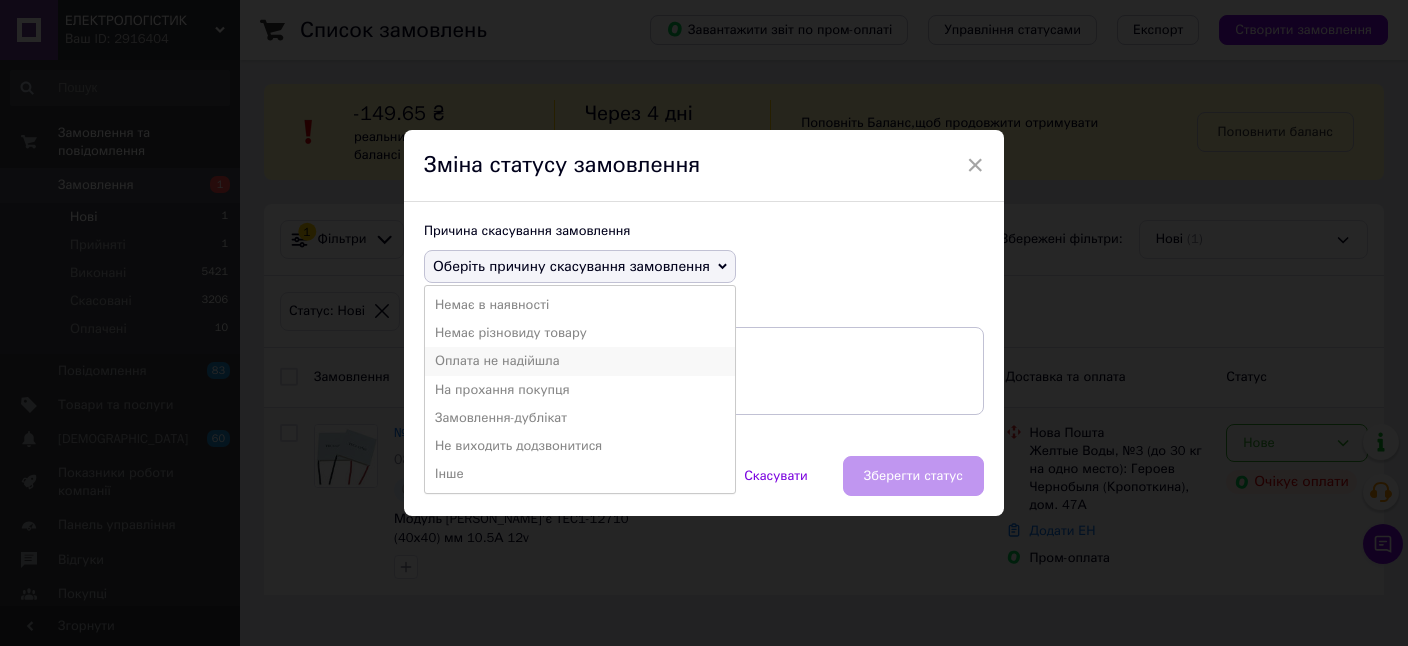 click on "Оплата не надійшла" at bounding box center [580, 361] 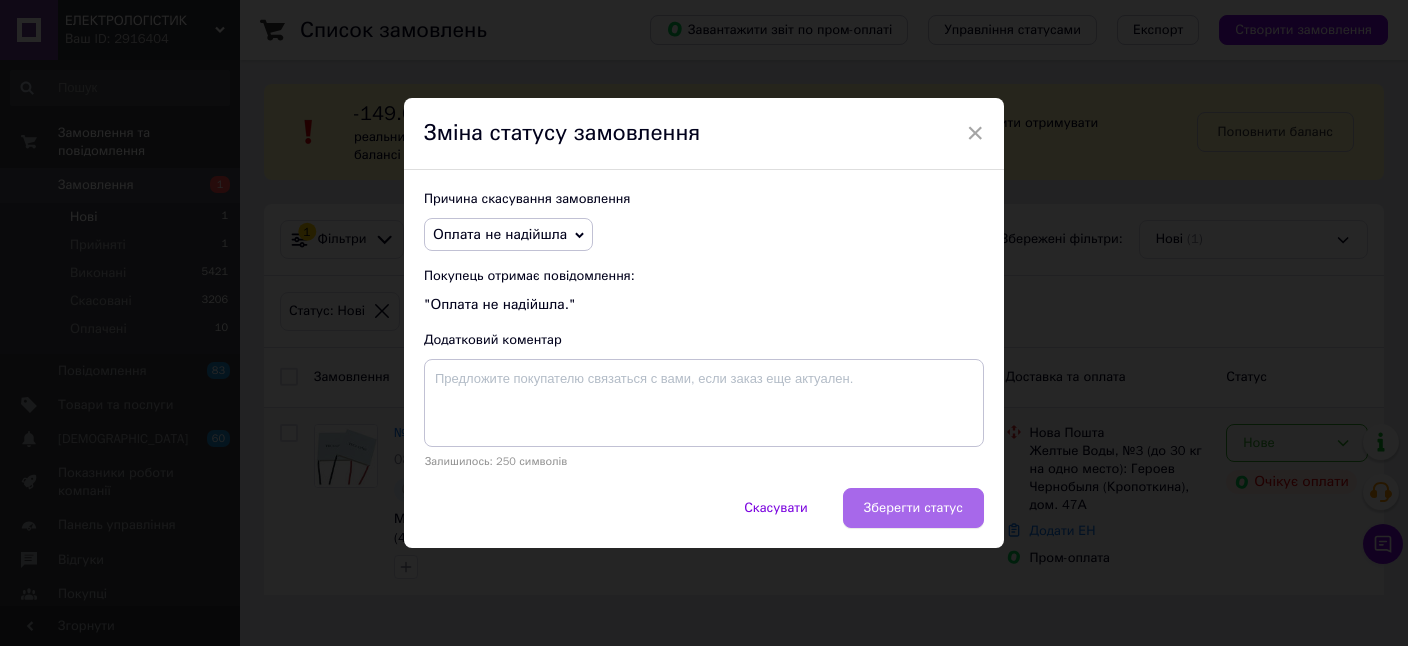 click on "Зберегти статус" at bounding box center (913, 508) 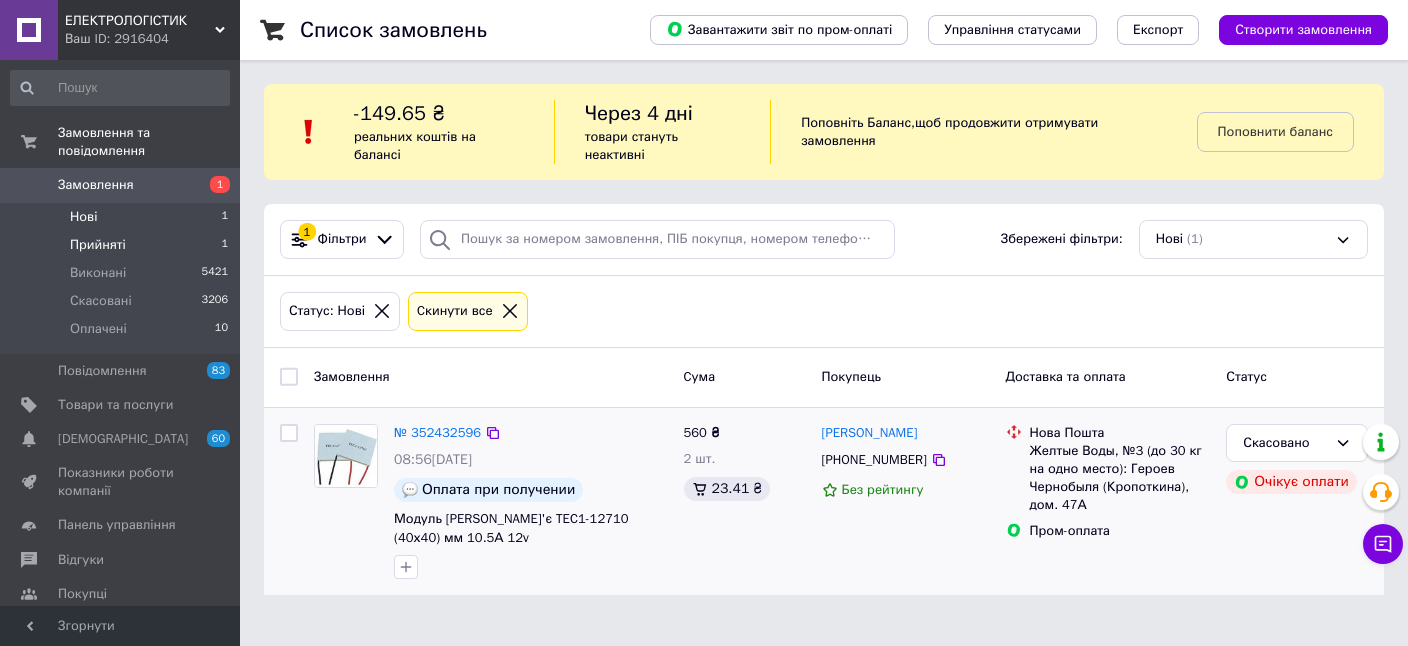 click on "Прийняті 1" at bounding box center [120, 245] 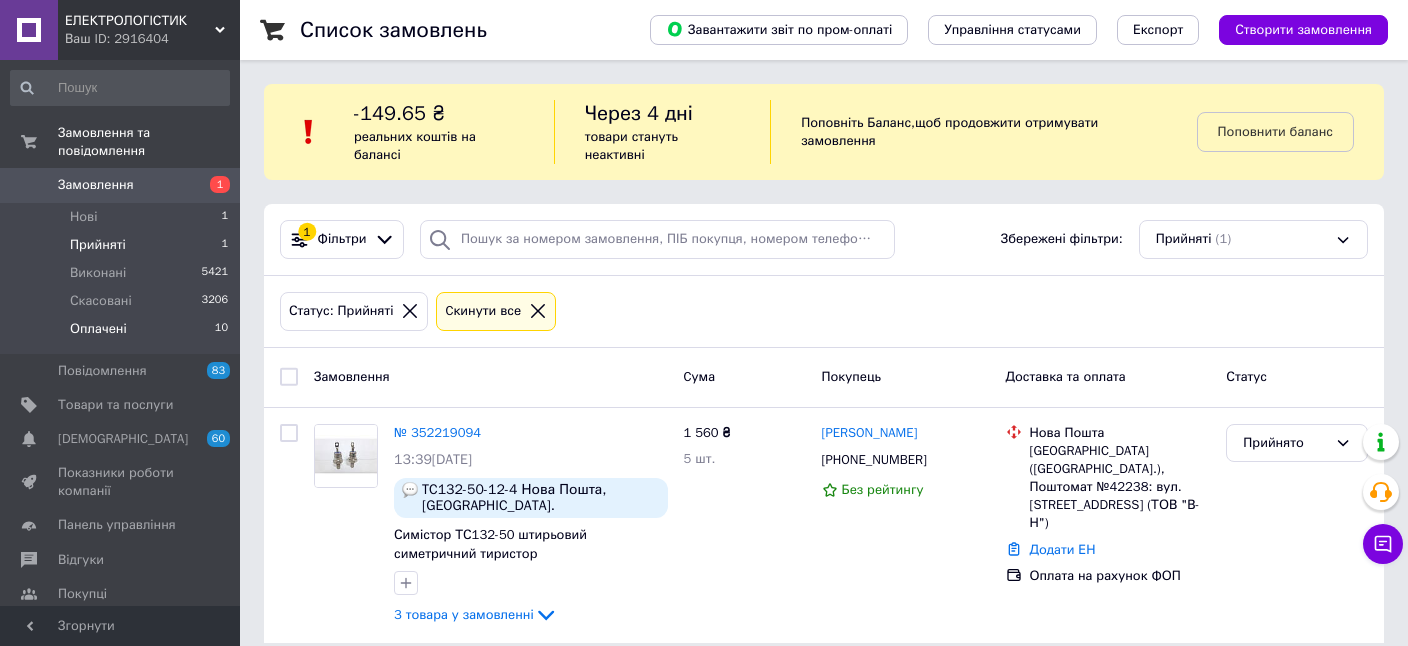 click on "Оплачені 10" at bounding box center (120, 334) 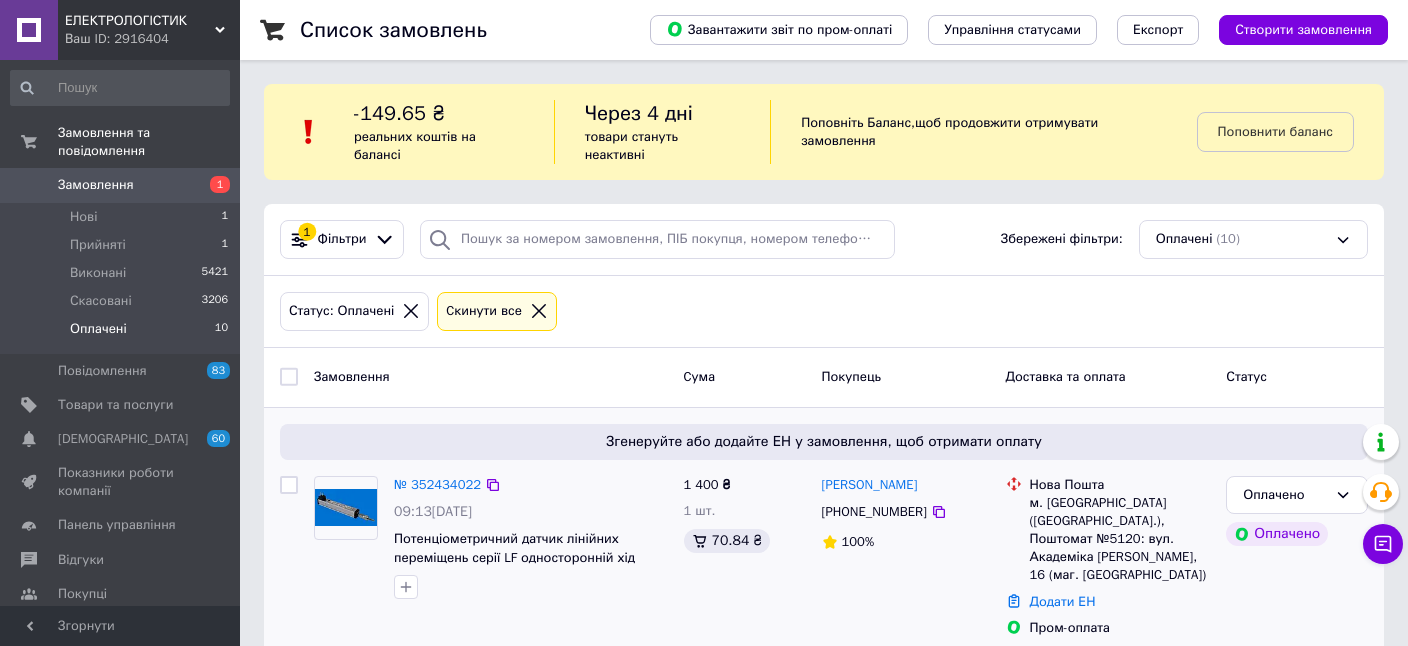 scroll, scrollTop: 281, scrollLeft: 0, axis: vertical 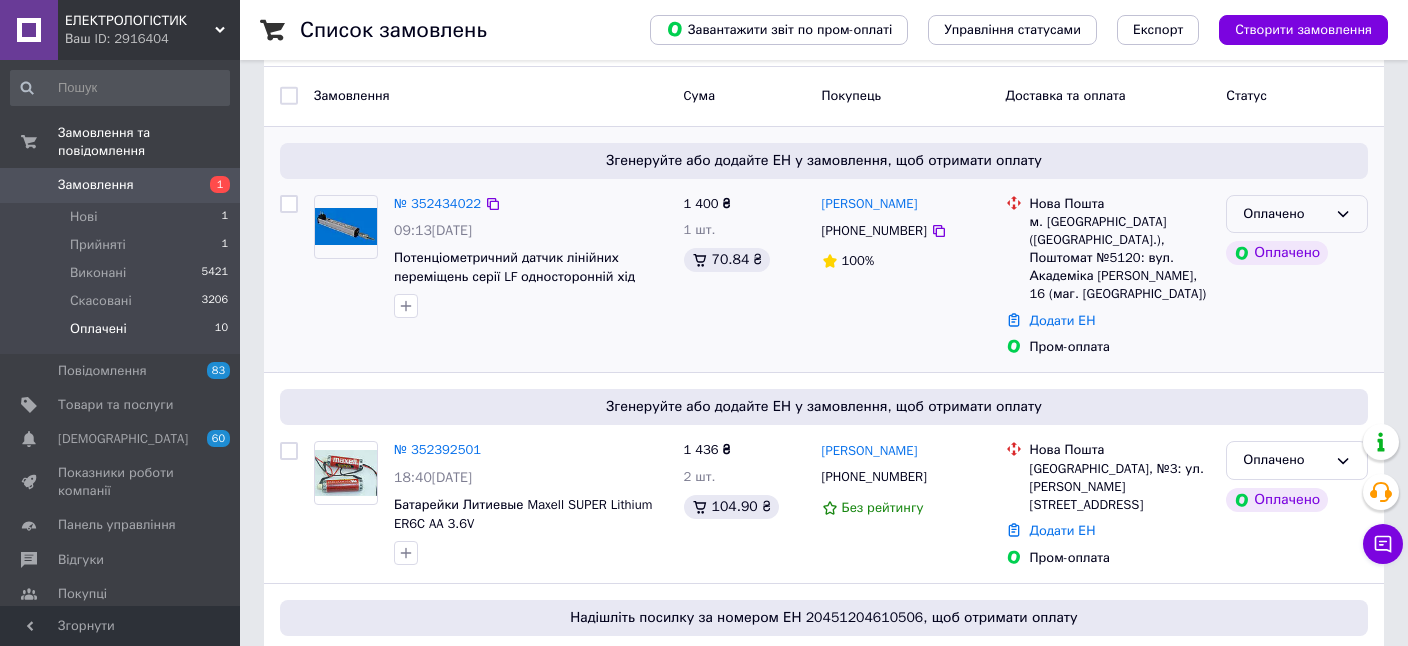 click on "Оплачено" at bounding box center (1285, 214) 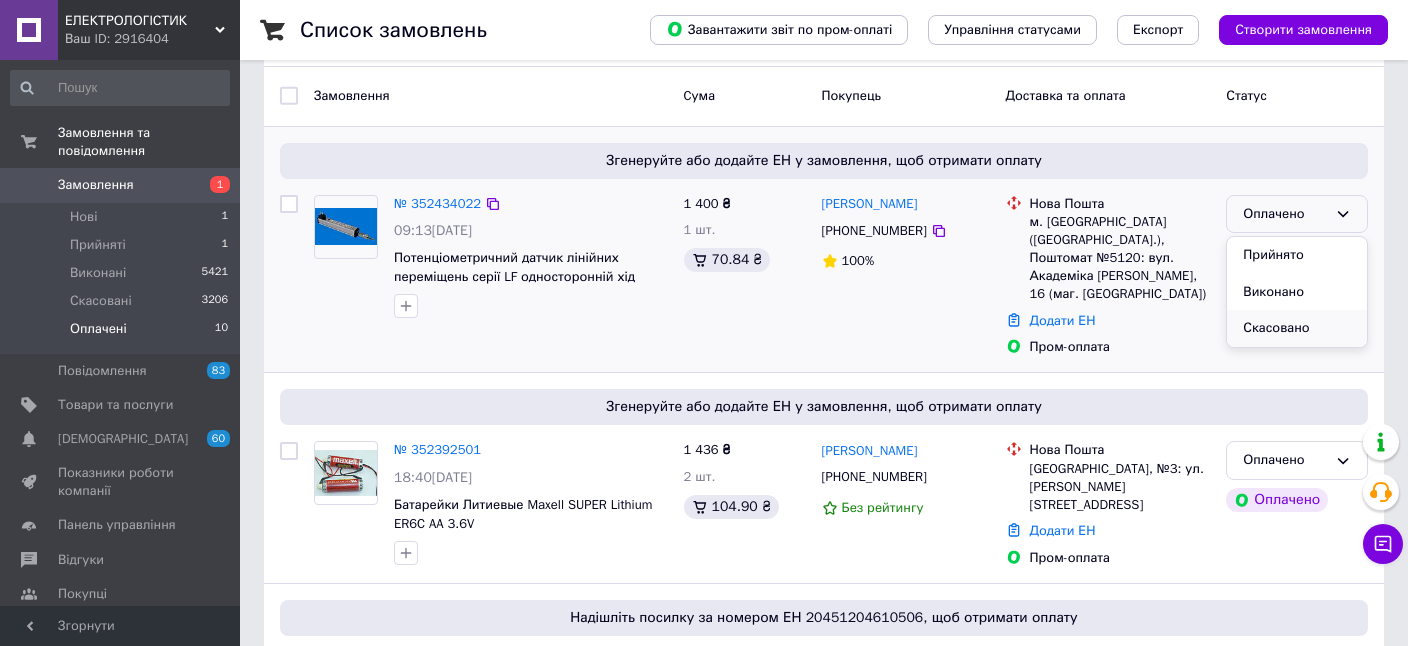 click on "Скасовано" at bounding box center [1297, 328] 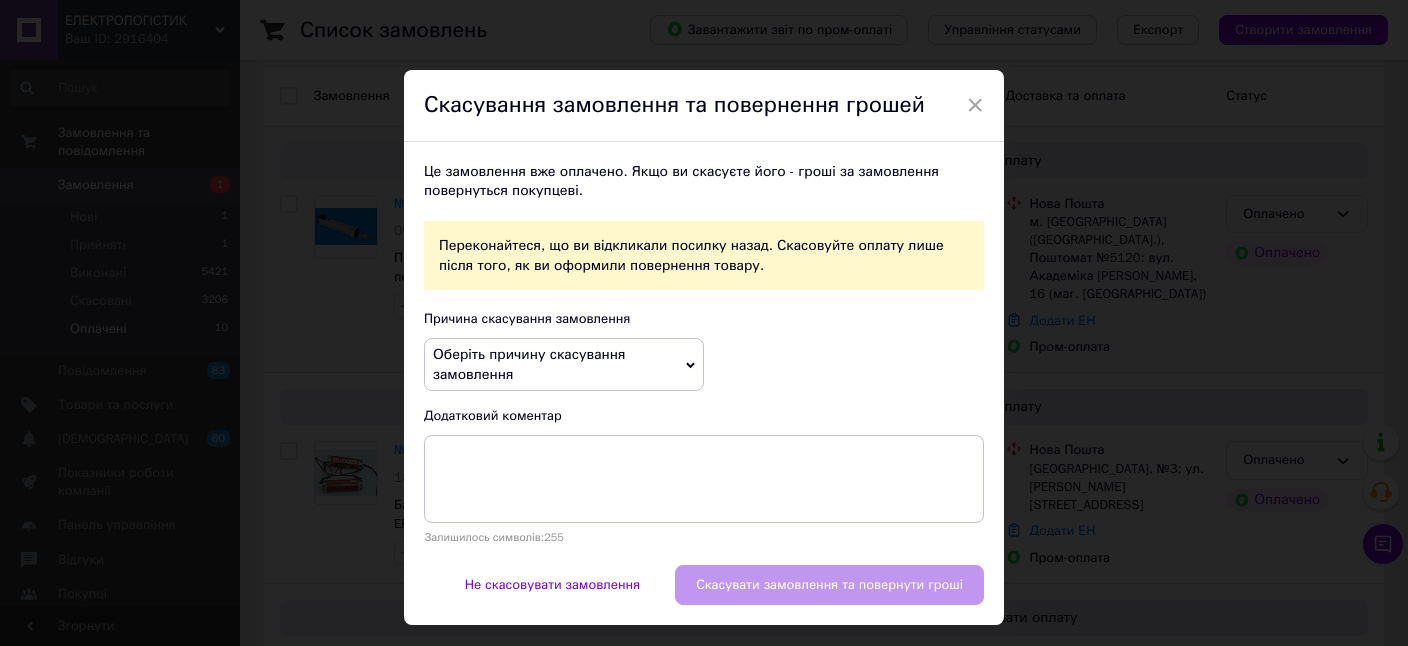 click on "Оберіть причину скасування замовлення" at bounding box center (529, 364) 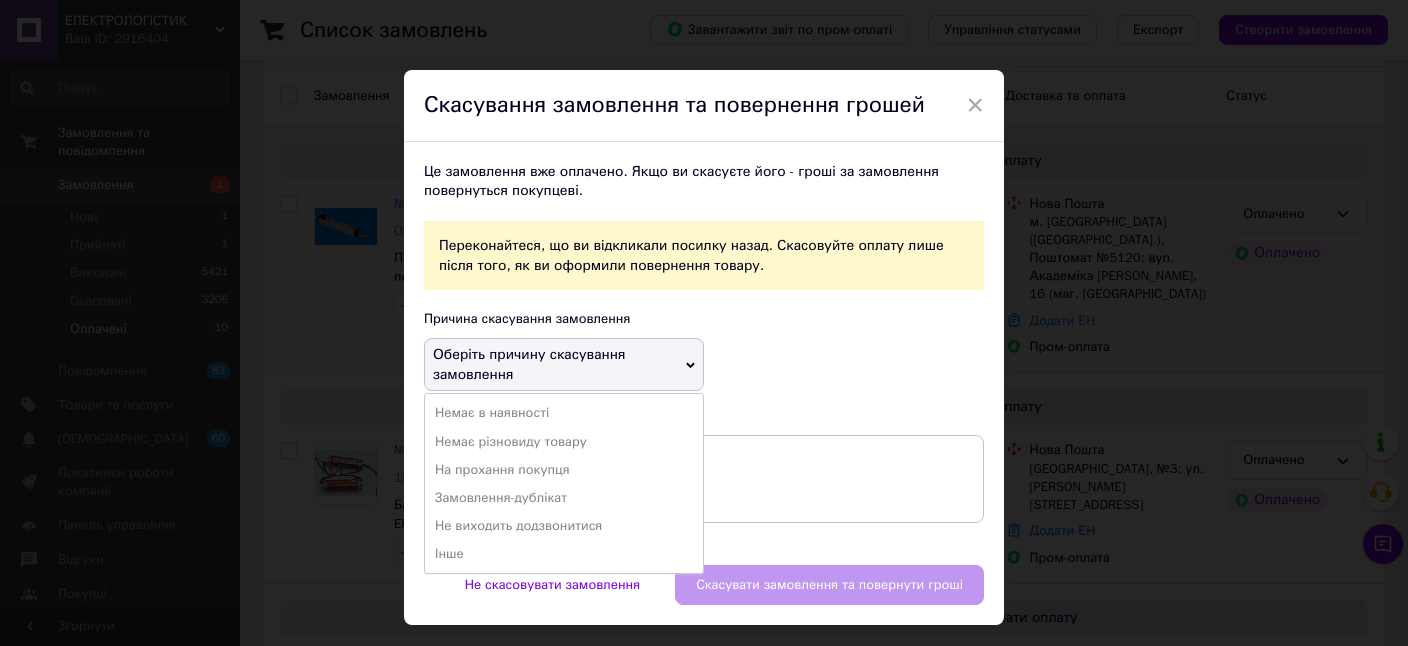click on "На прохання покупця" at bounding box center (564, 470) 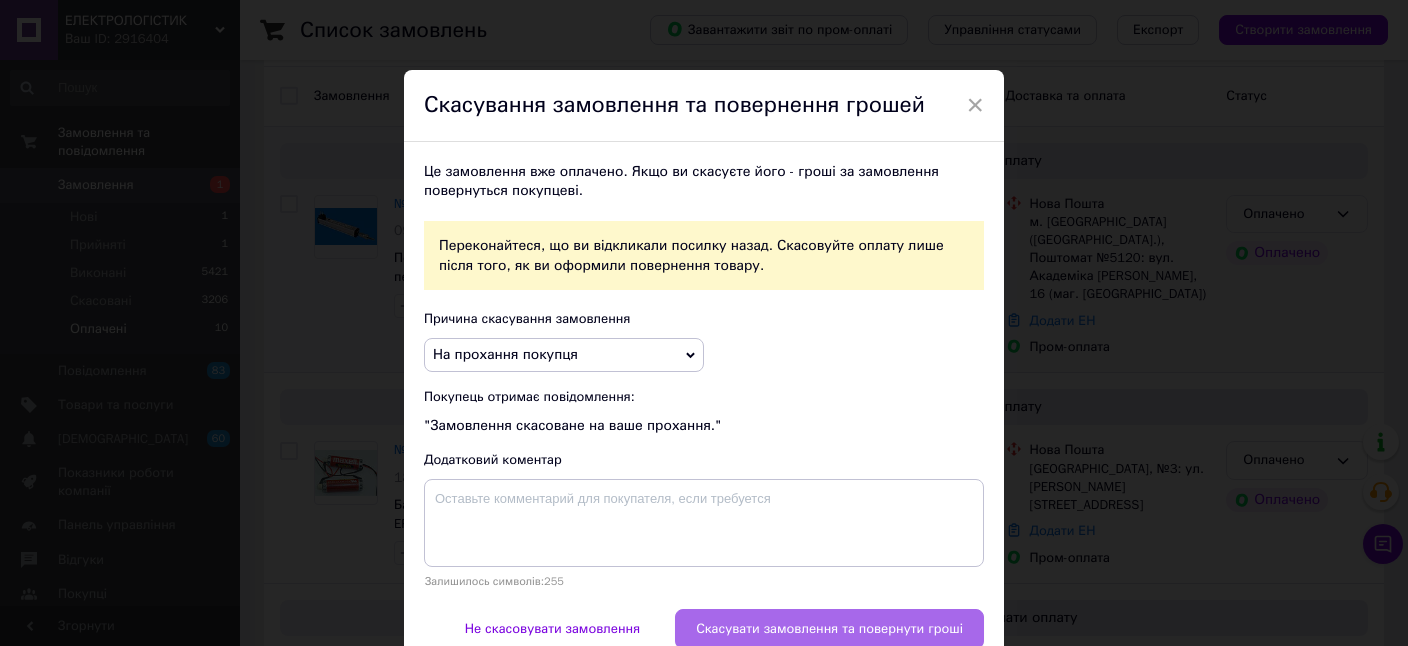 click on "Скасувати замовлення та повернути гроші" at bounding box center [829, 629] 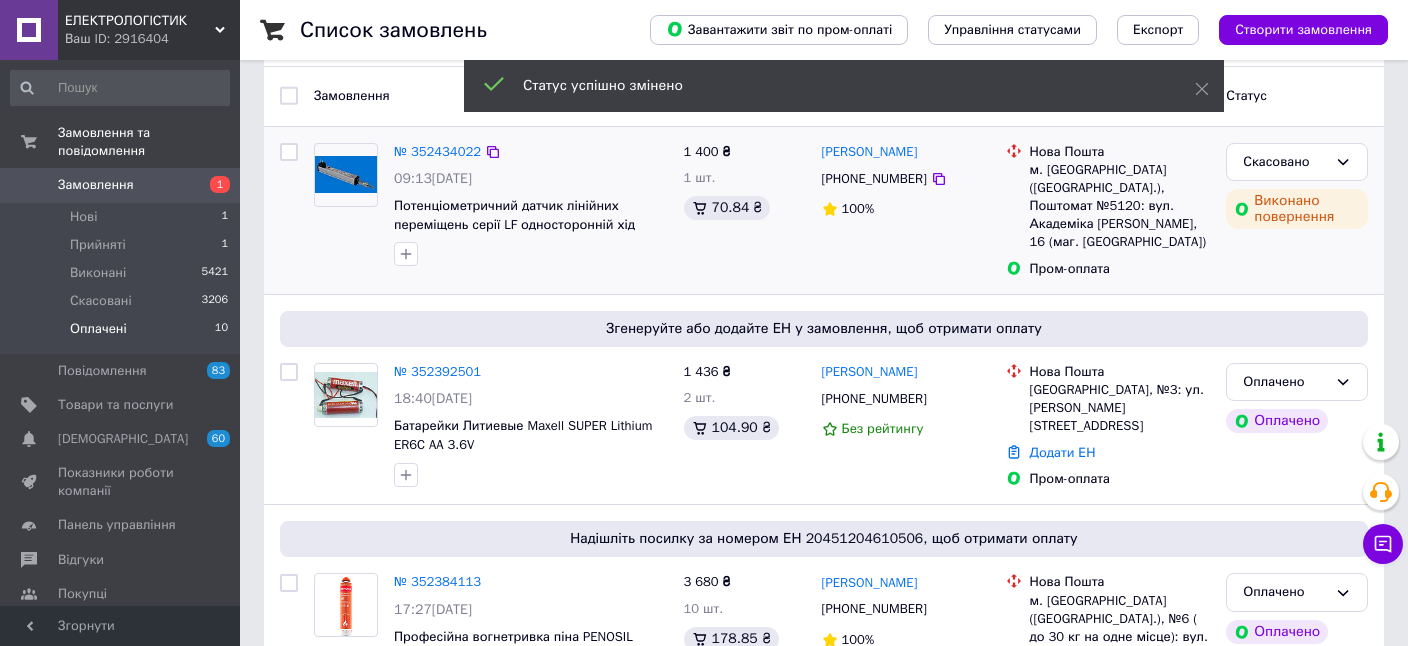 click on "Оплачені 10" at bounding box center (120, 334) 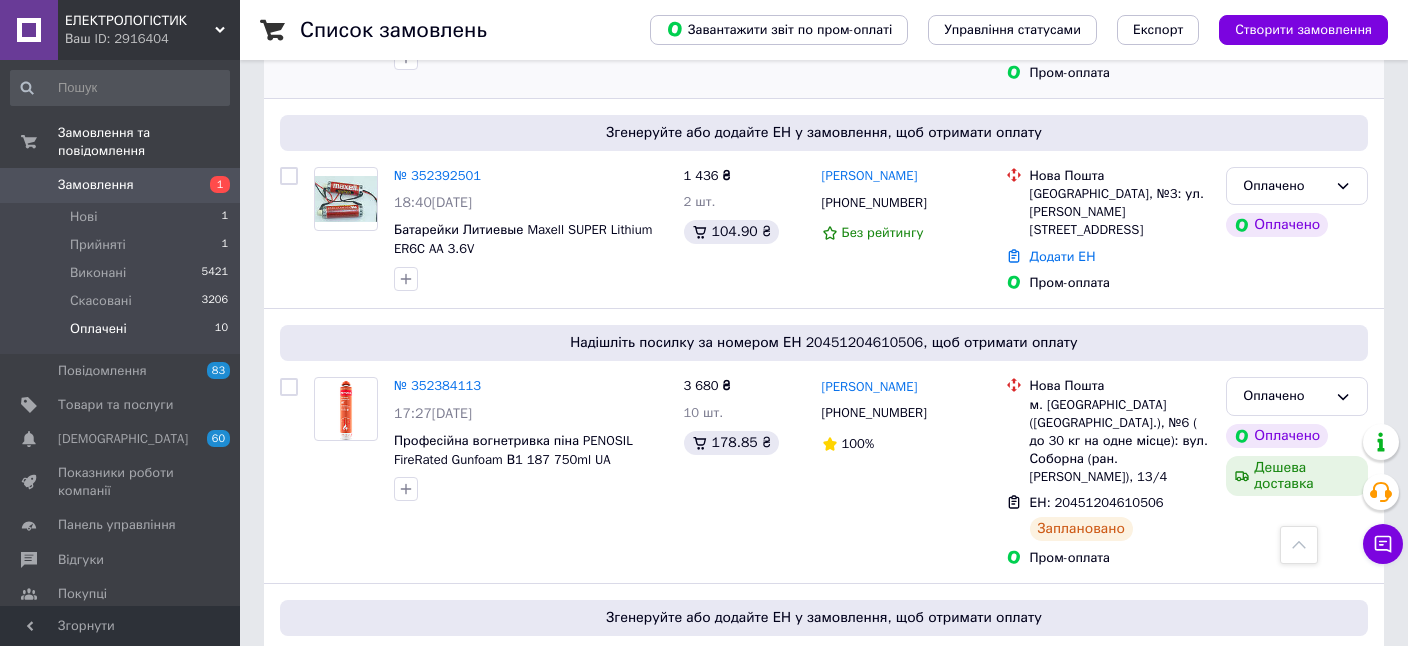 scroll, scrollTop: 336, scrollLeft: 0, axis: vertical 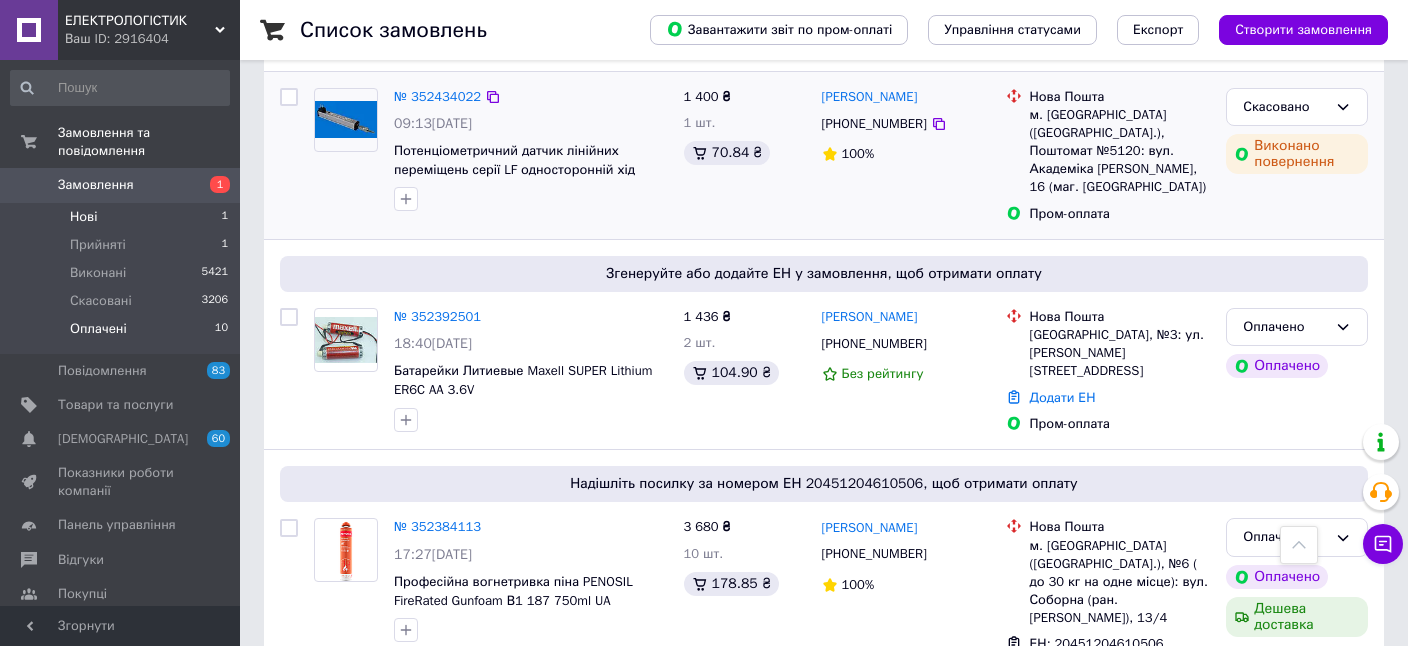 click on "Нові 1" at bounding box center (120, 217) 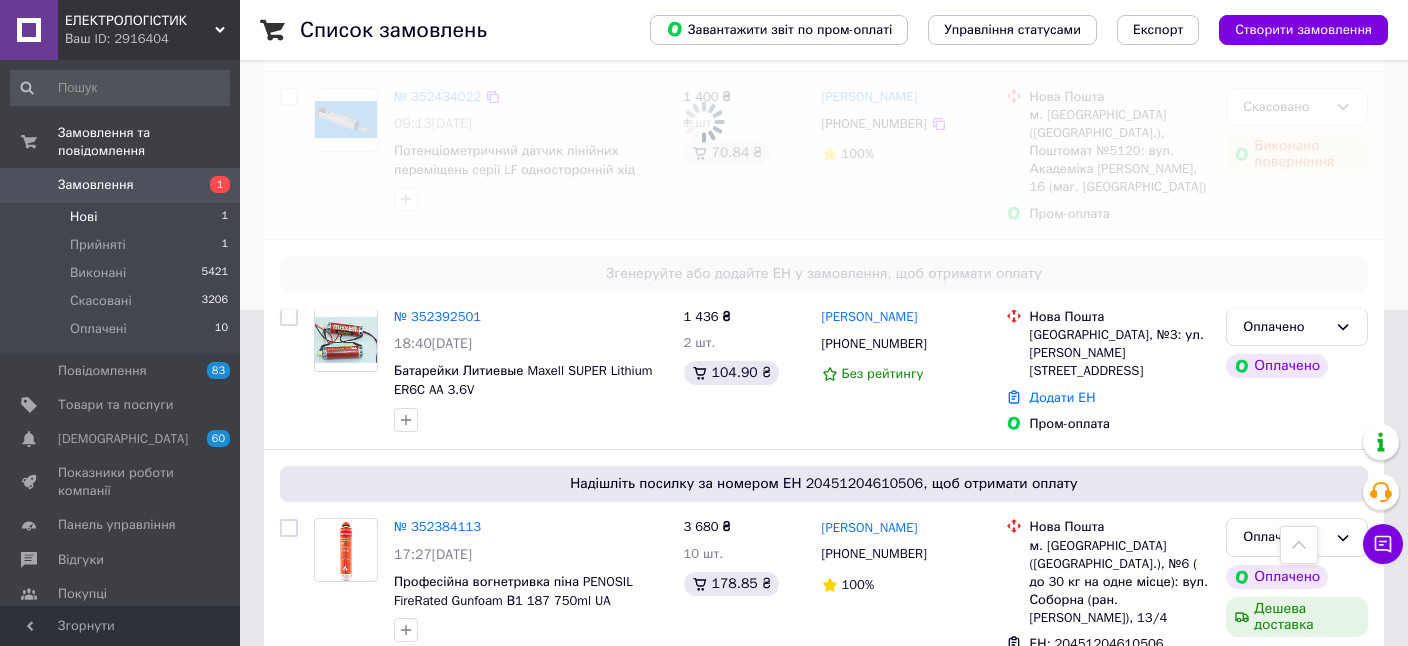 scroll, scrollTop: 0, scrollLeft: 0, axis: both 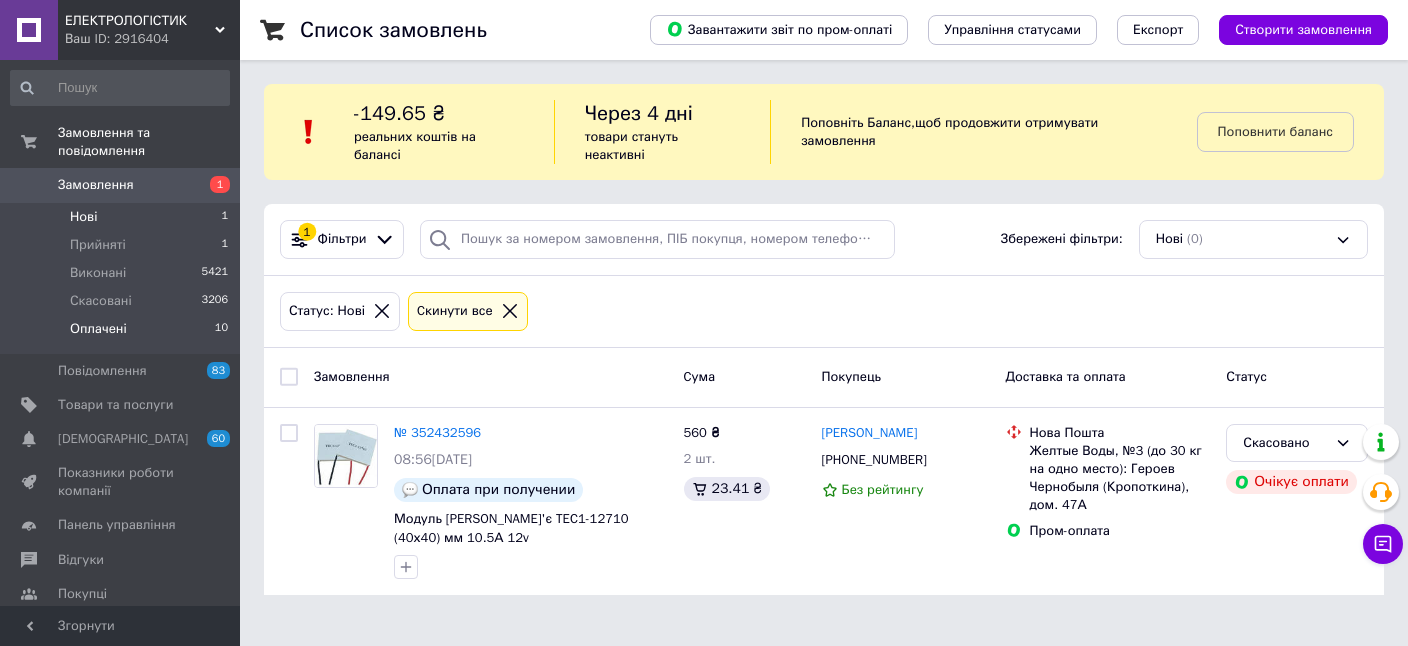 click on "Оплачені 10" at bounding box center [120, 334] 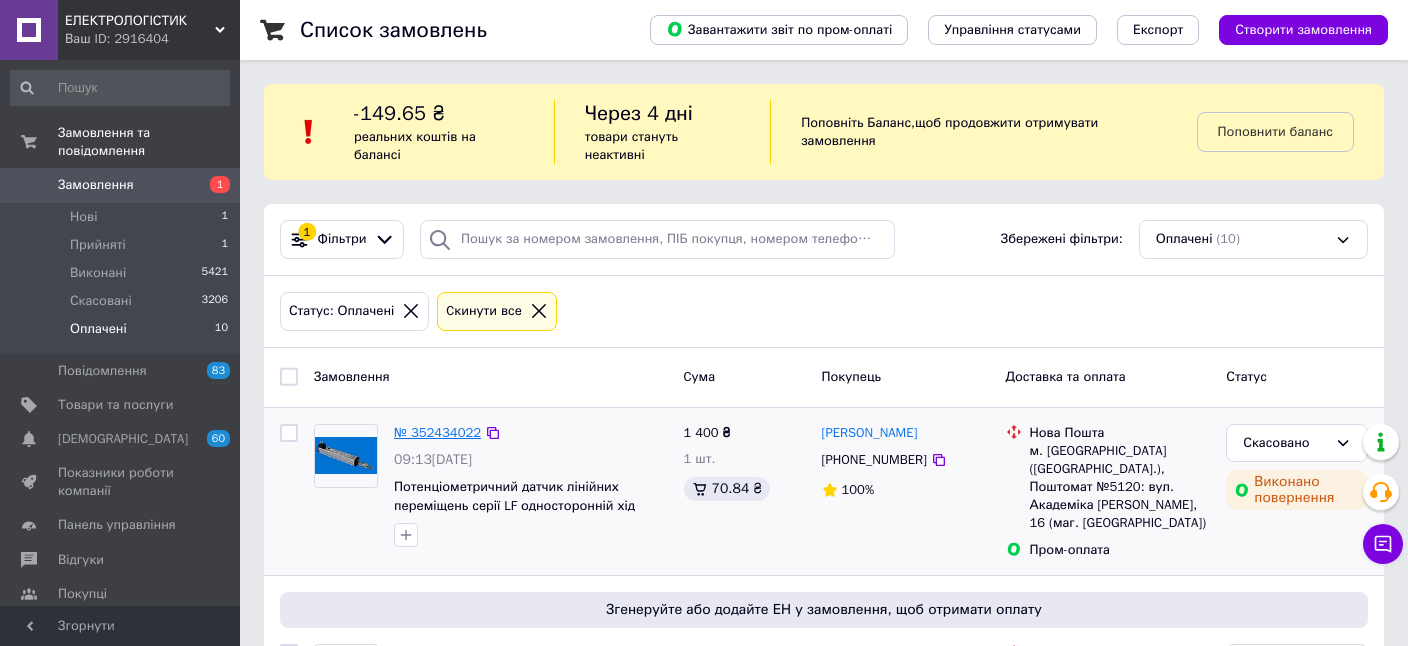 click on "№ 352434022" at bounding box center (437, 432) 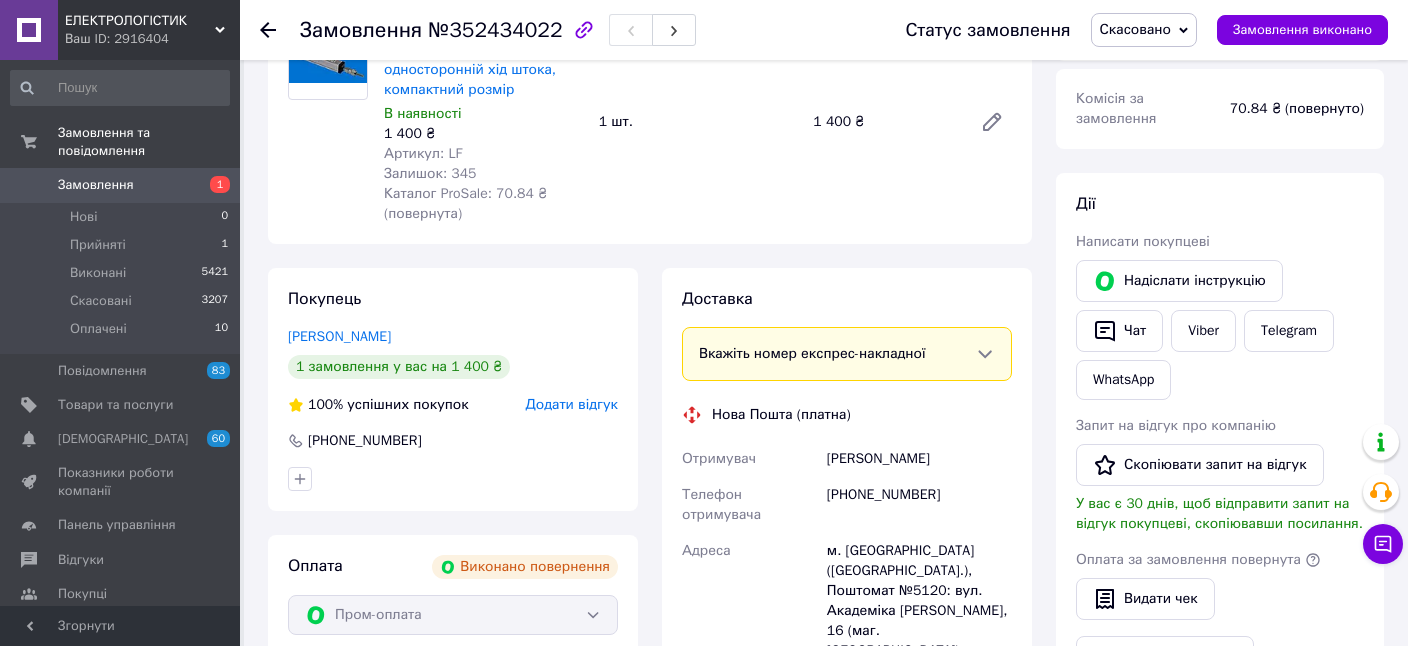 scroll, scrollTop: 70, scrollLeft: 0, axis: vertical 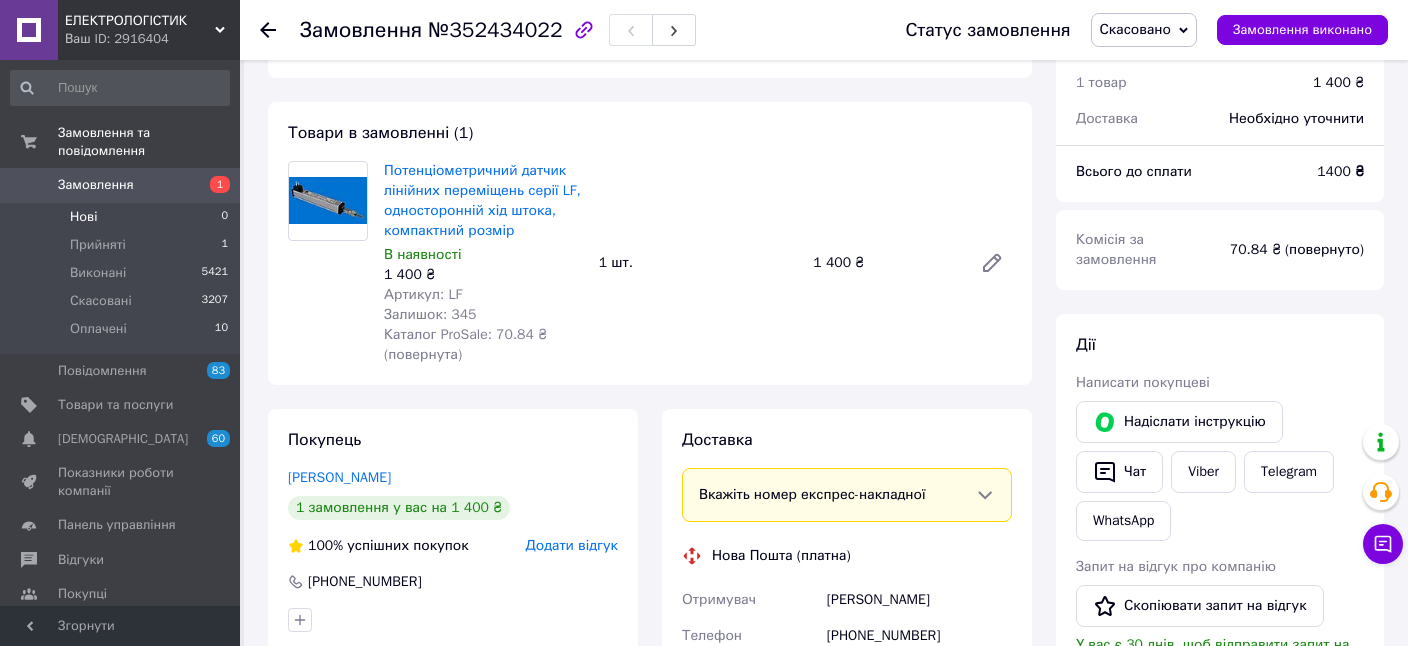click on "Нові 0" at bounding box center (120, 217) 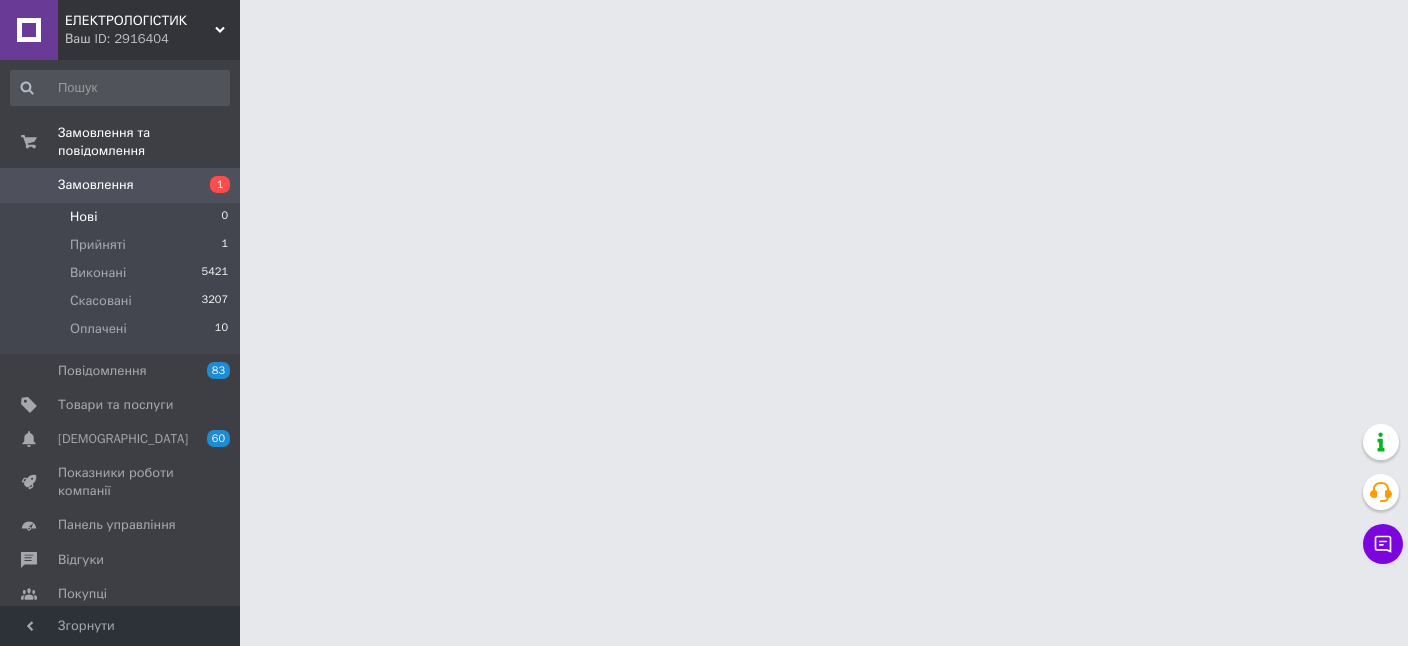 scroll, scrollTop: 0, scrollLeft: 0, axis: both 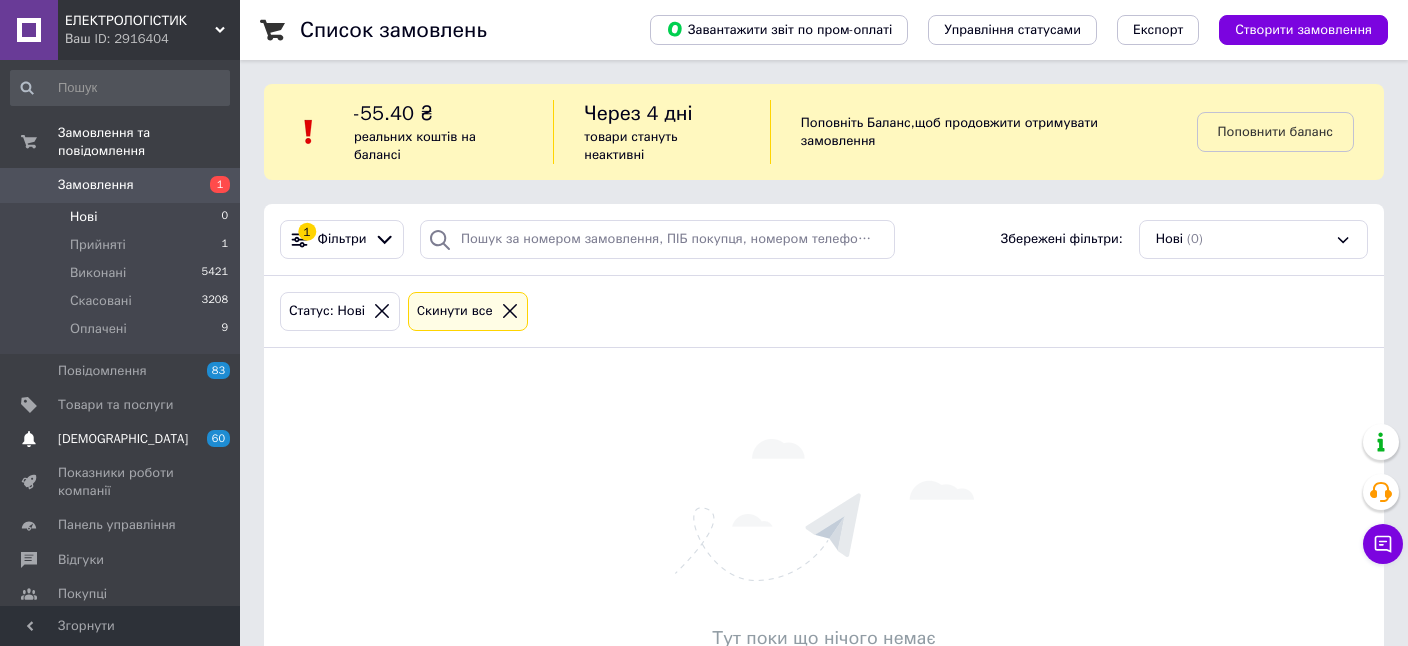 click on "[DEMOGRAPHIC_DATA]" at bounding box center (121, 439) 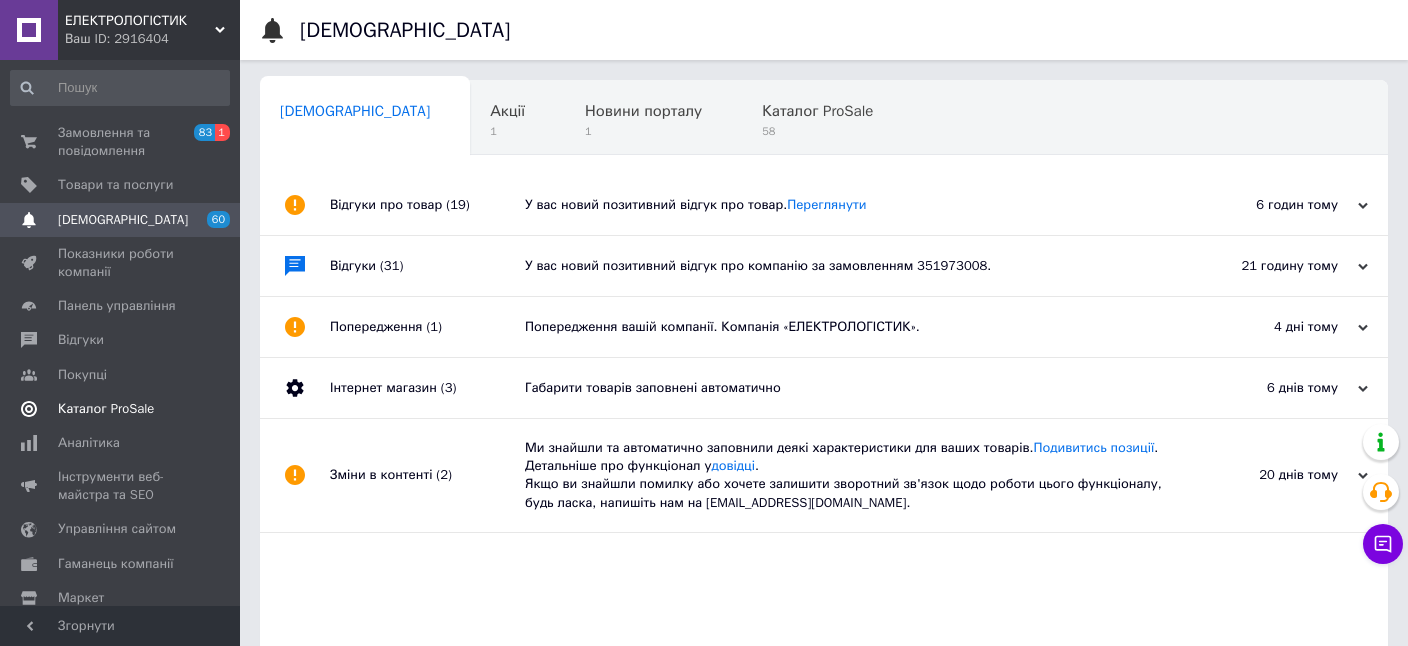 click on "Каталог ProSale" at bounding box center [106, 409] 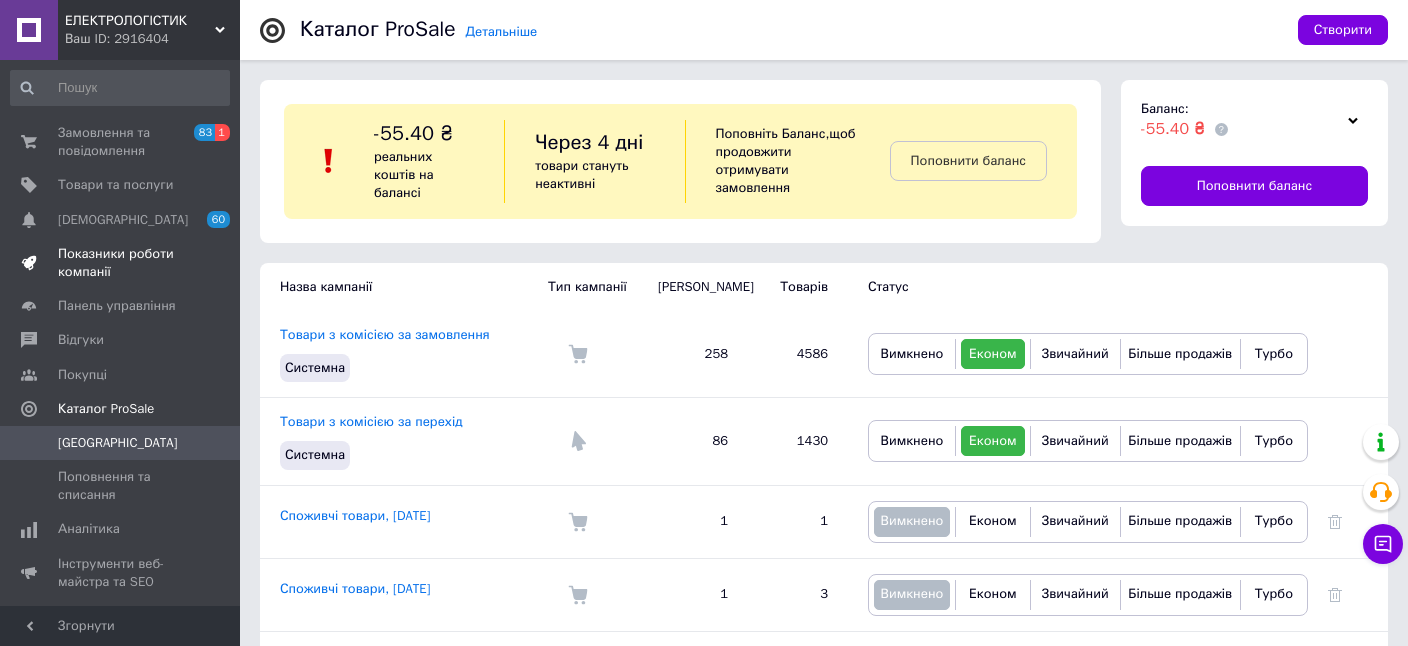 click on "Показники роботи компанії" at bounding box center [121, 263] 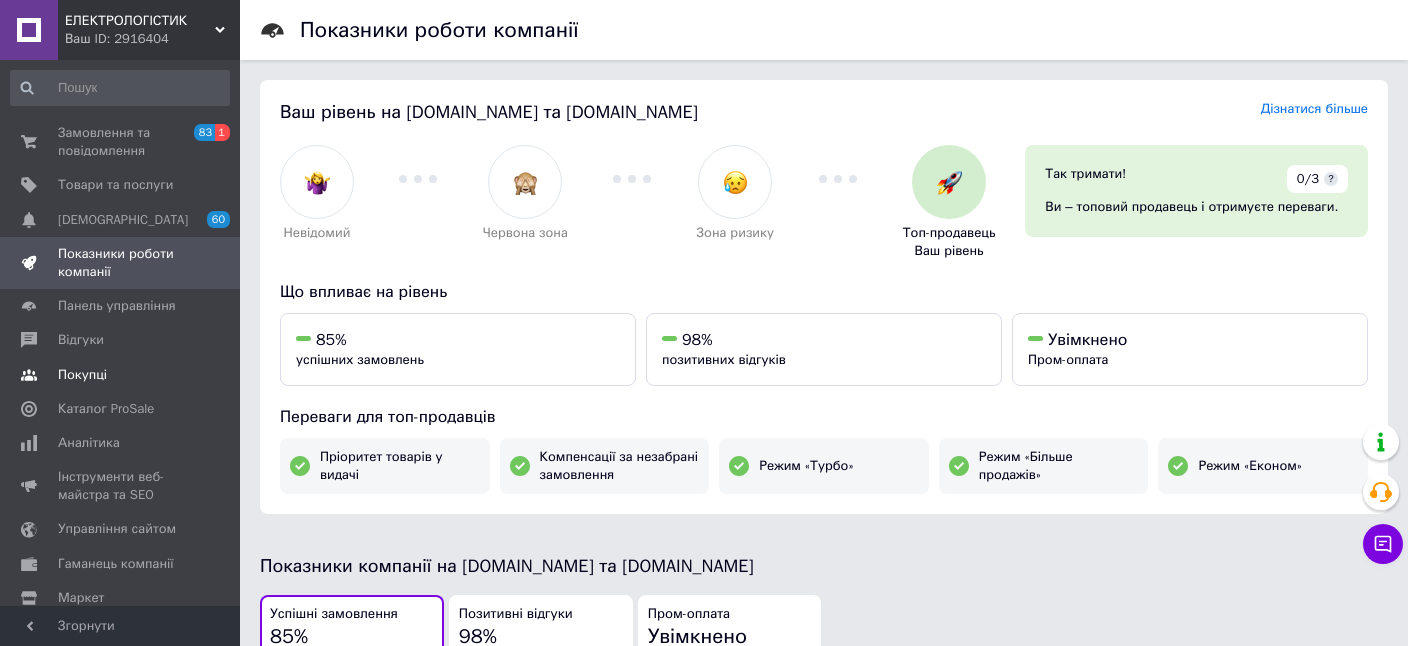 scroll, scrollTop: 96, scrollLeft: 0, axis: vertical 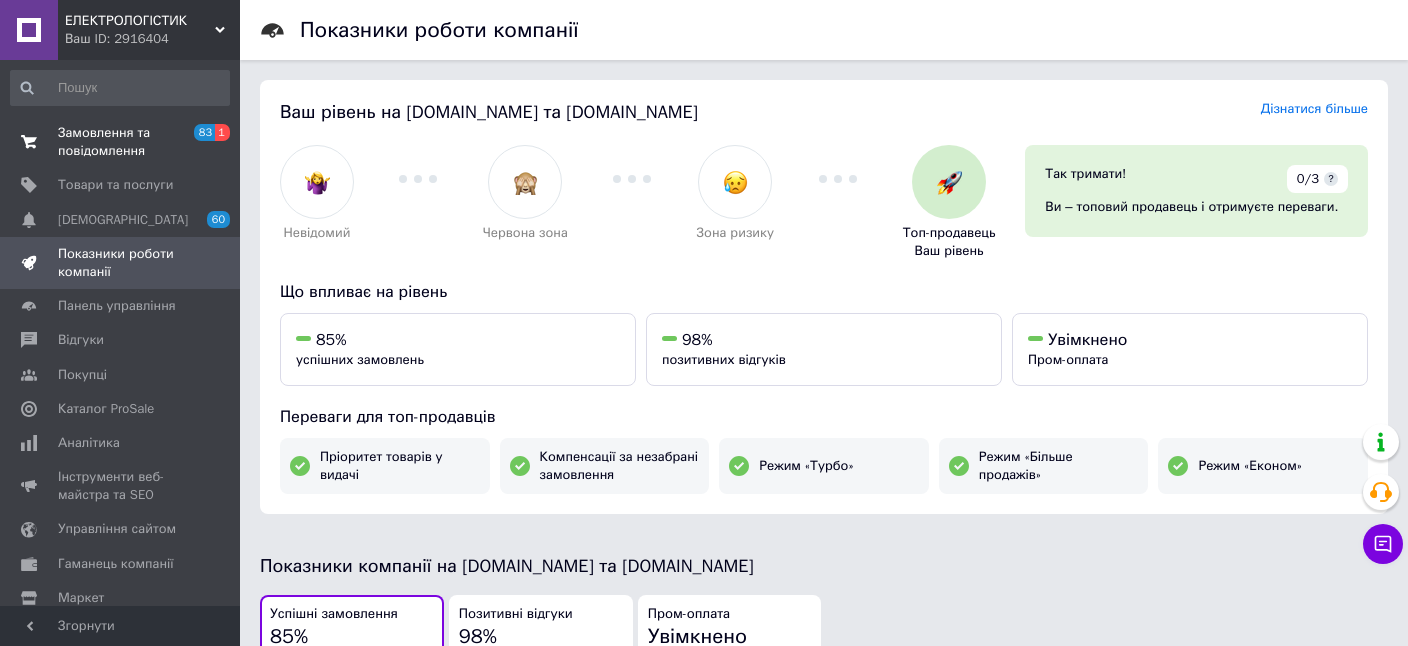 click on "Замовлення та повідомлення" at bounding box center [121, 142] 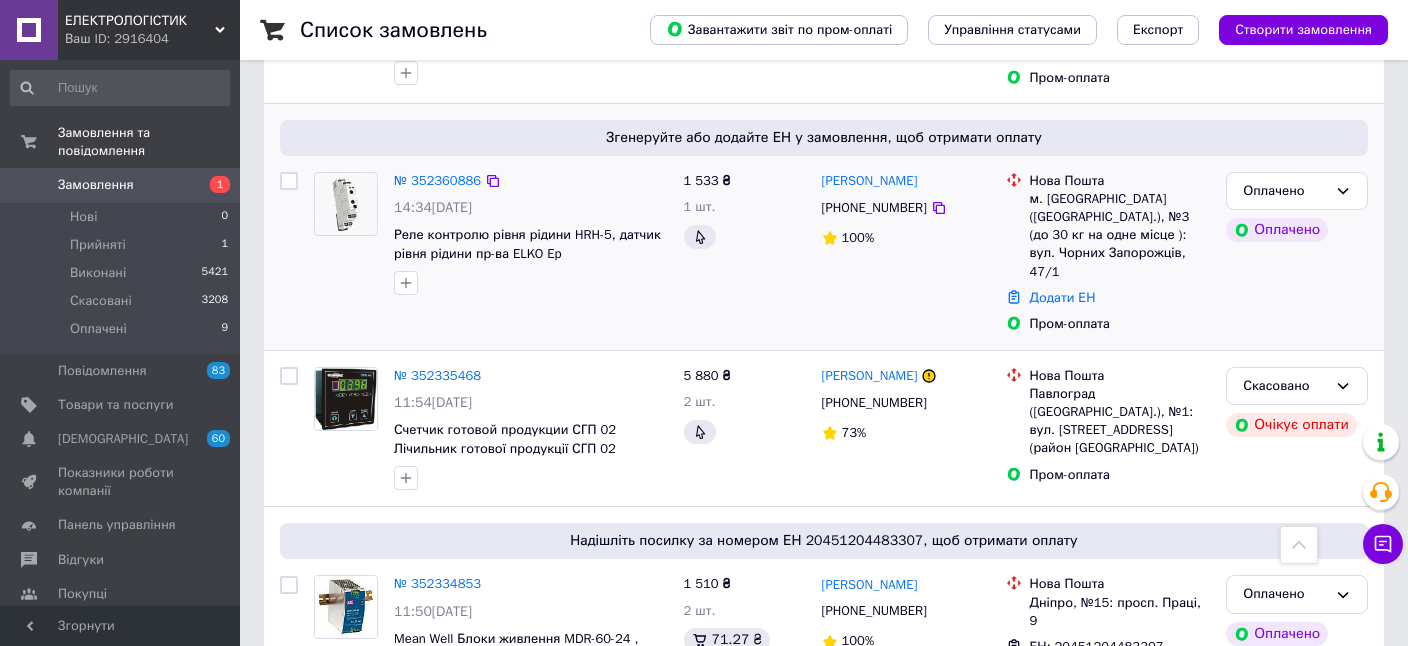 scroll, scrollTop: 1408, scrollLeft: 0, axis: vertical 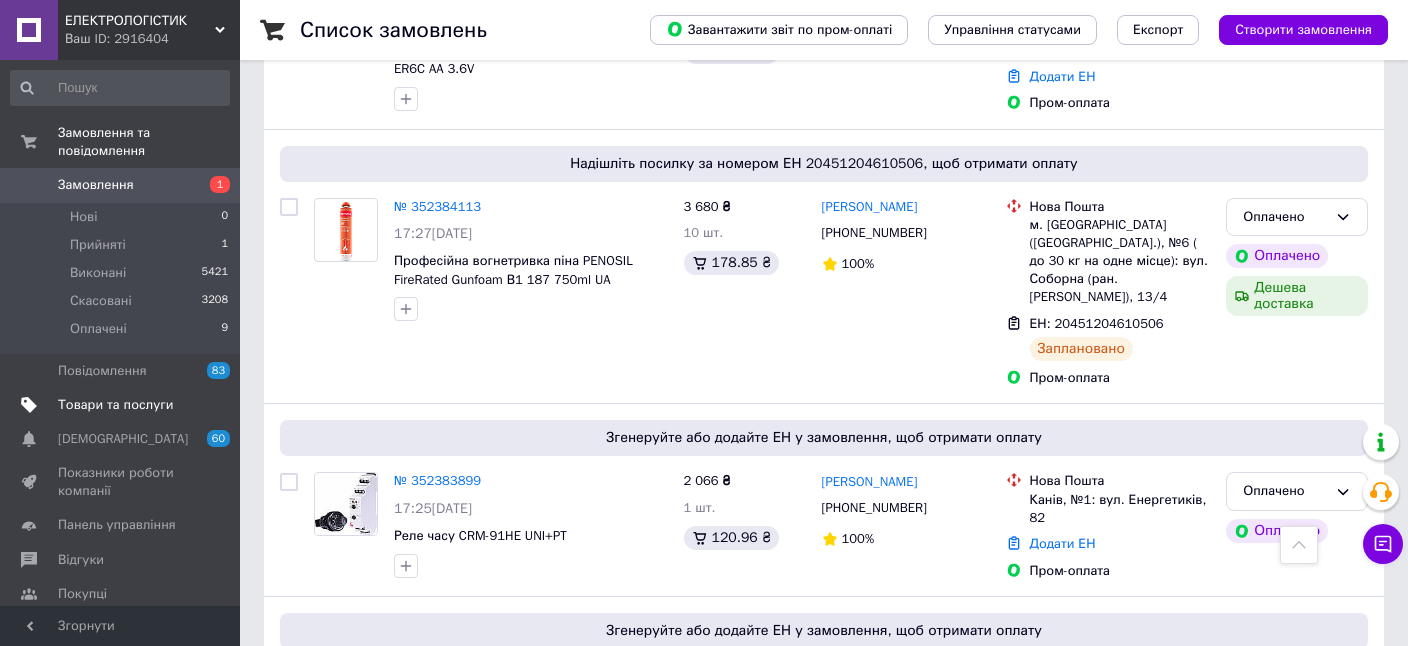 click on "Товари та послуги" at bounding box center (120, 405) 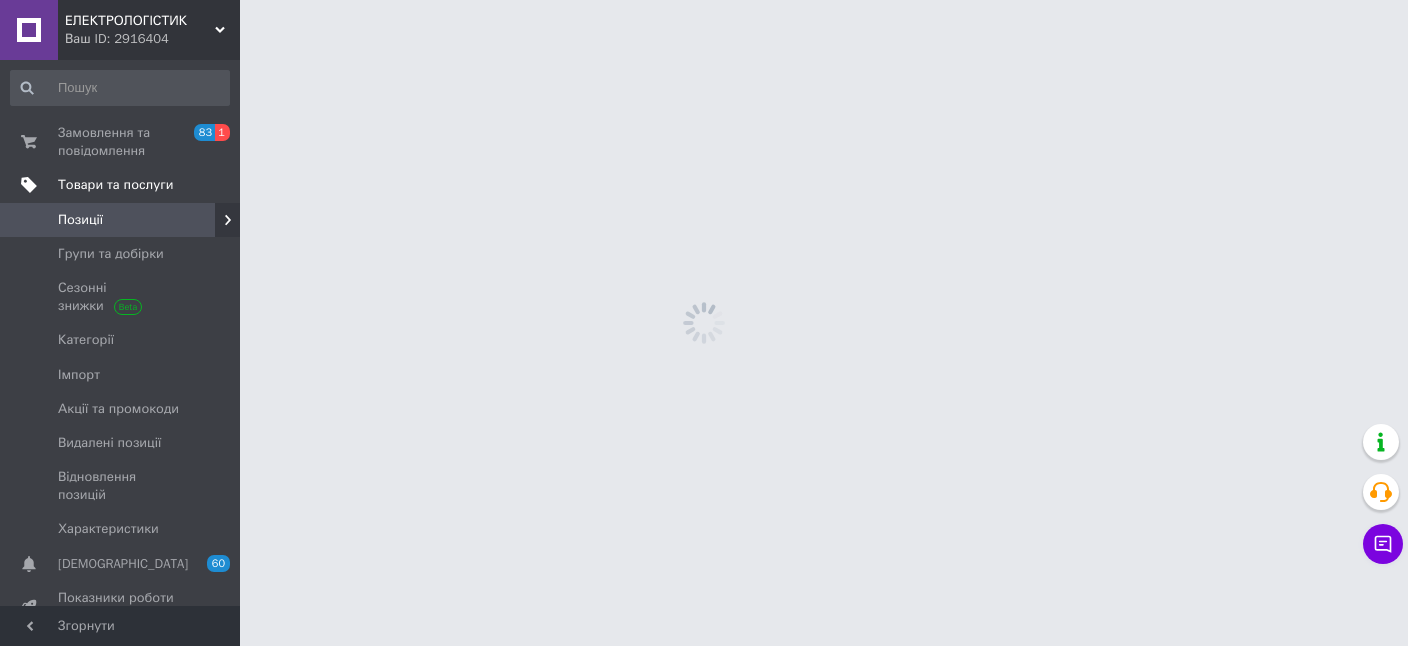 scroll, scrollTop: 0, scrollLeft: 0, axis: both 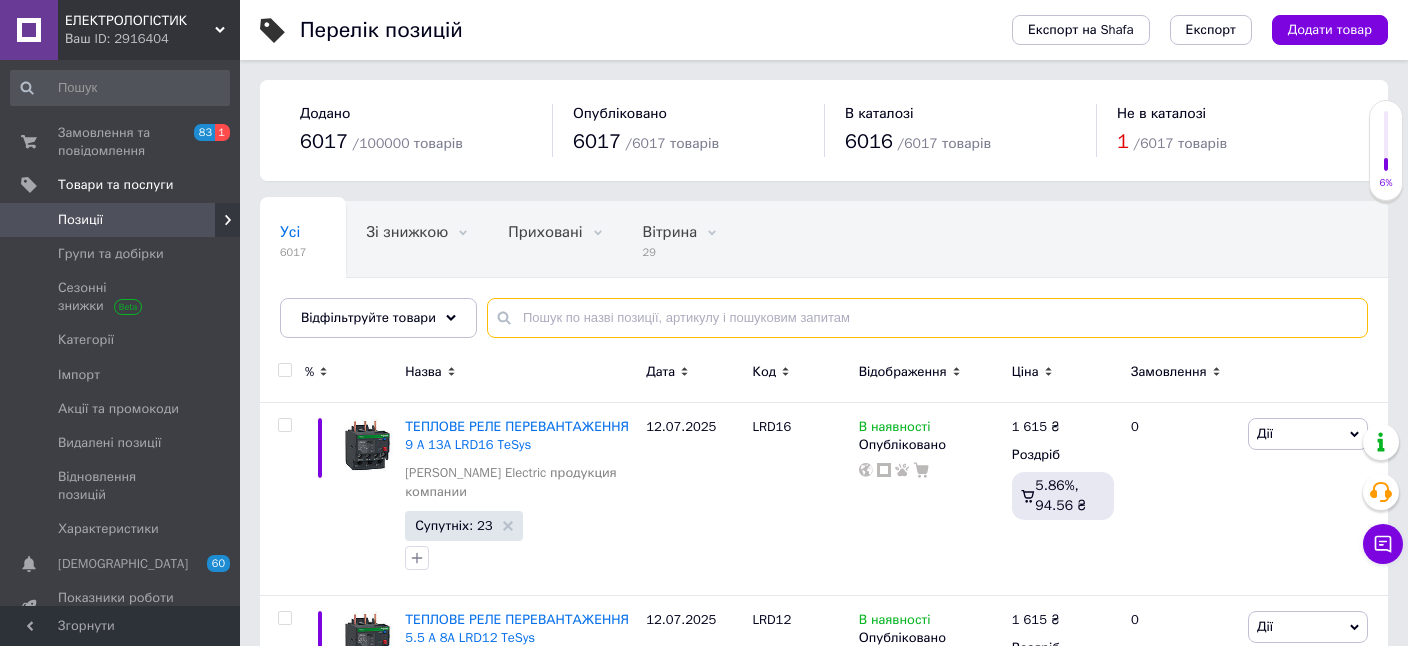 click at bounding box center (927, 318) 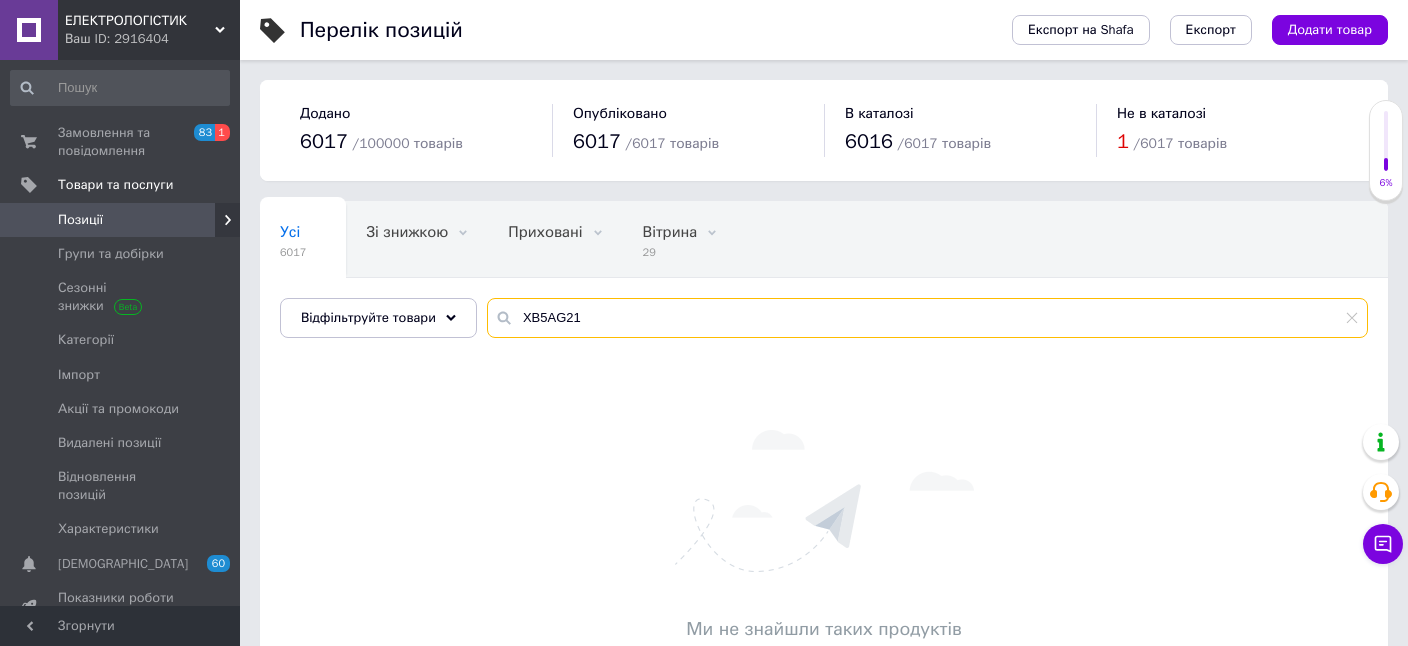 click on "XB5AG21" at bounding box center [927, 318] 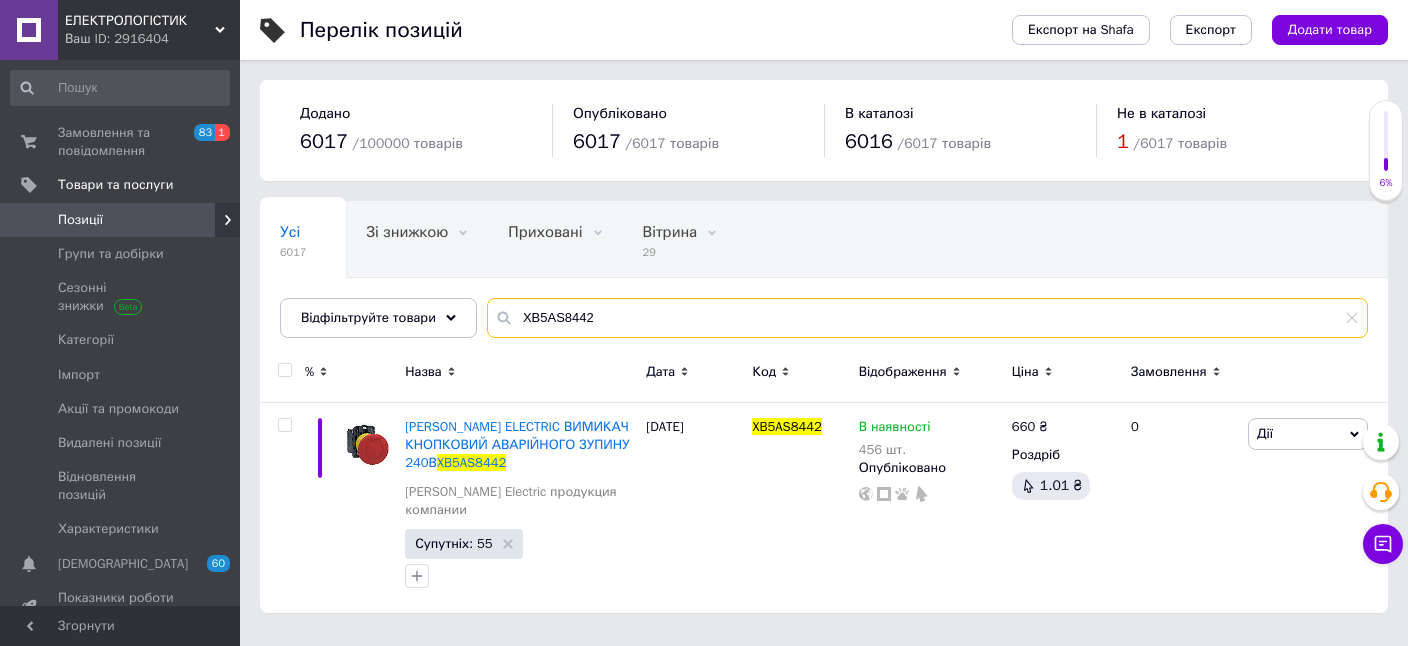 drag, startPoint x: 562, startPoint y: 317, endPoint x: 661, endPoint y: 322, distance: 99.12618 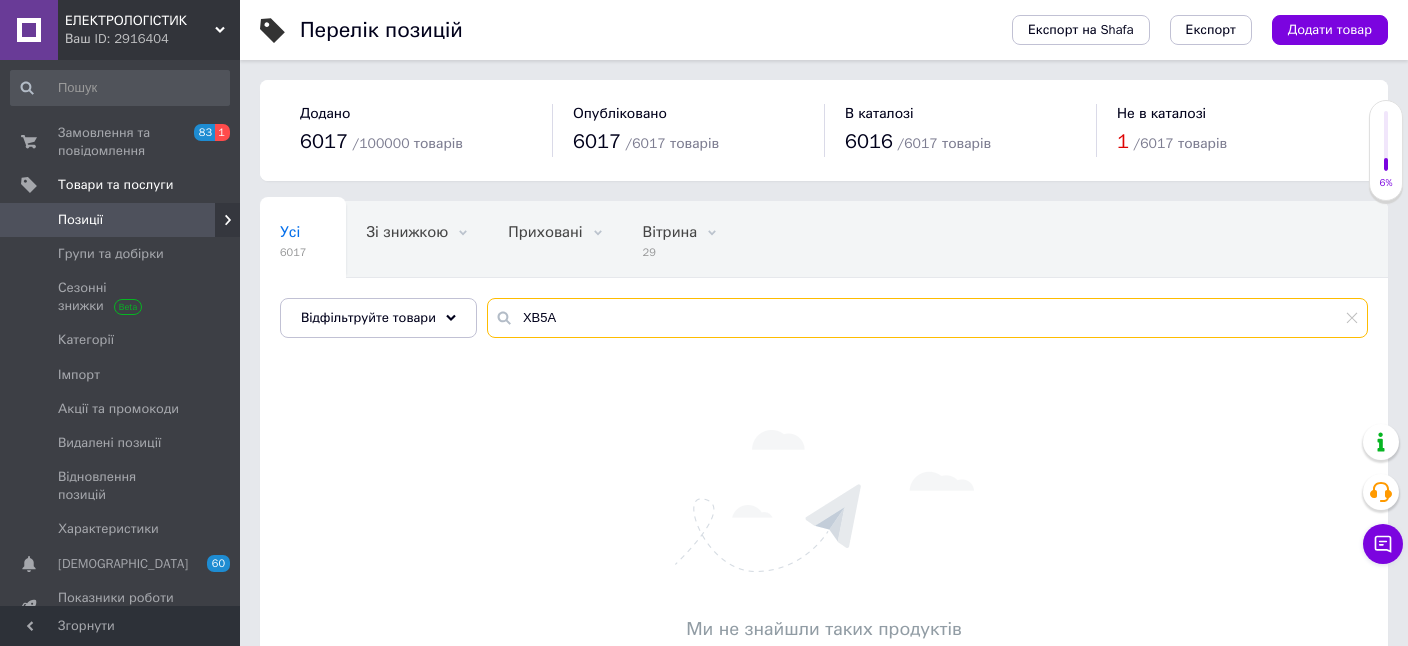 type on "XB5A" 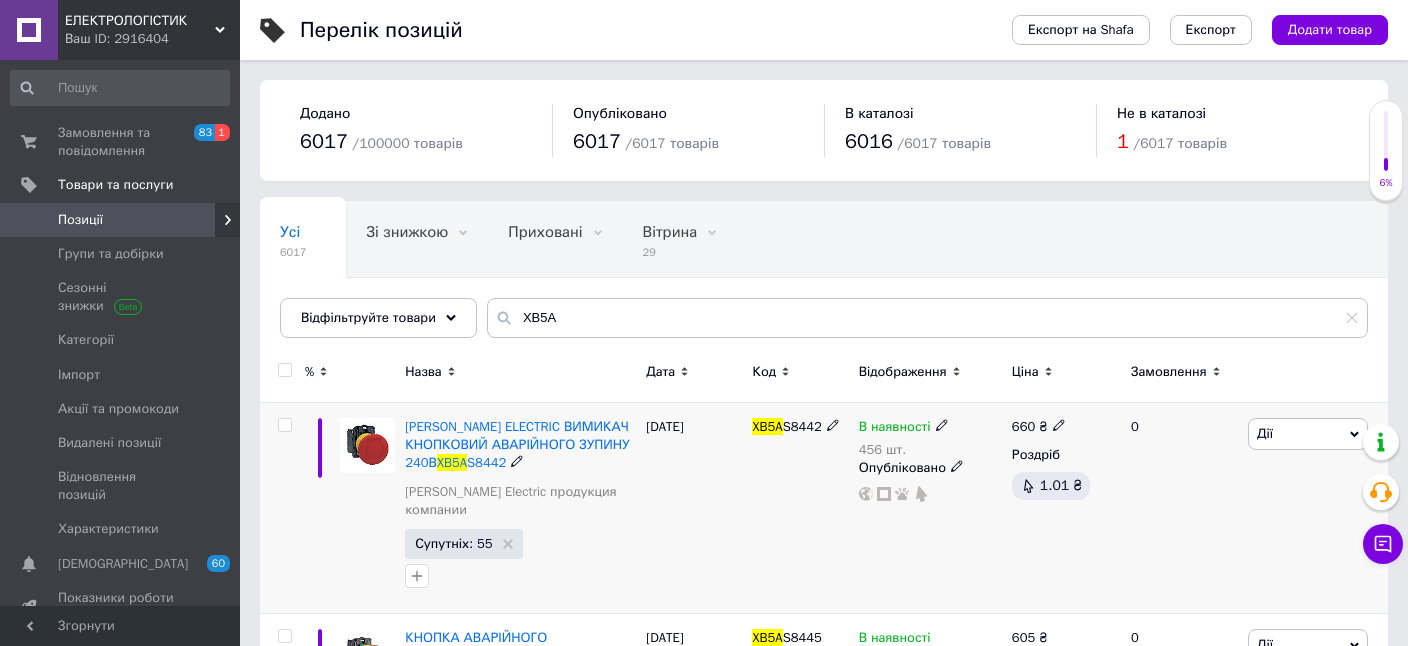 click at bounding box center [284, 425] 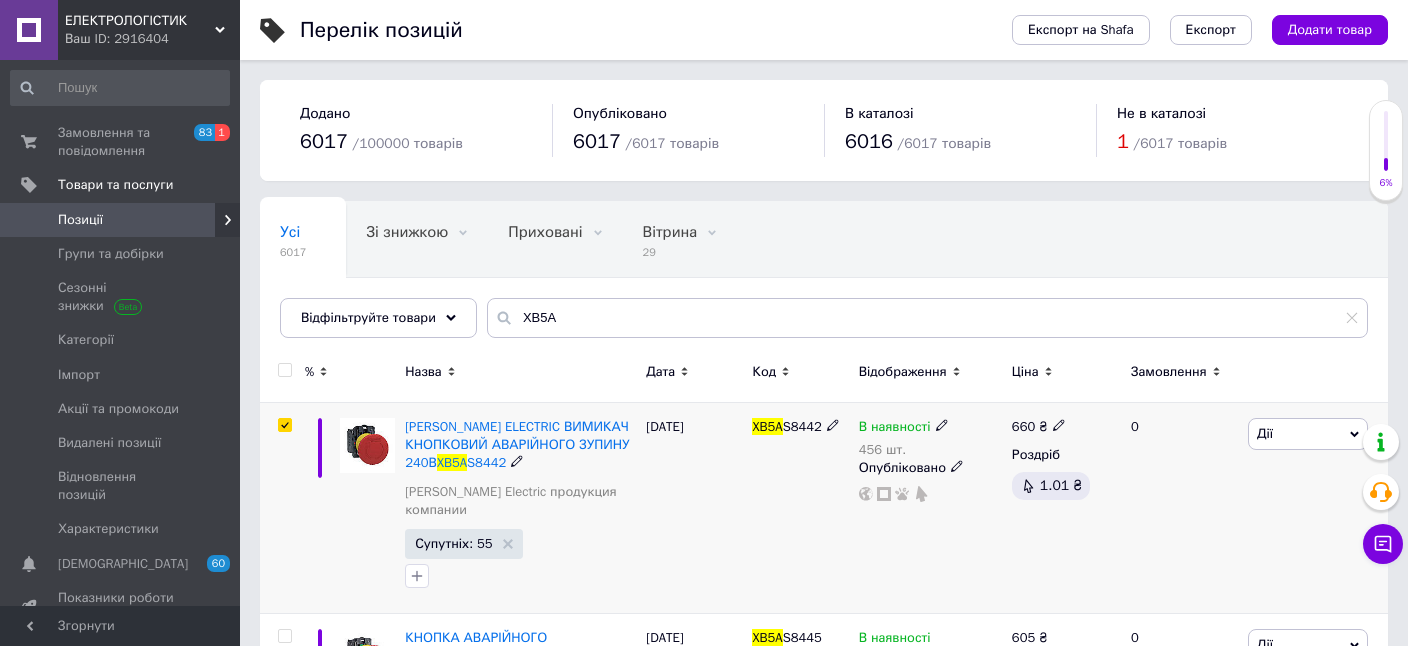 checkbox on "true" 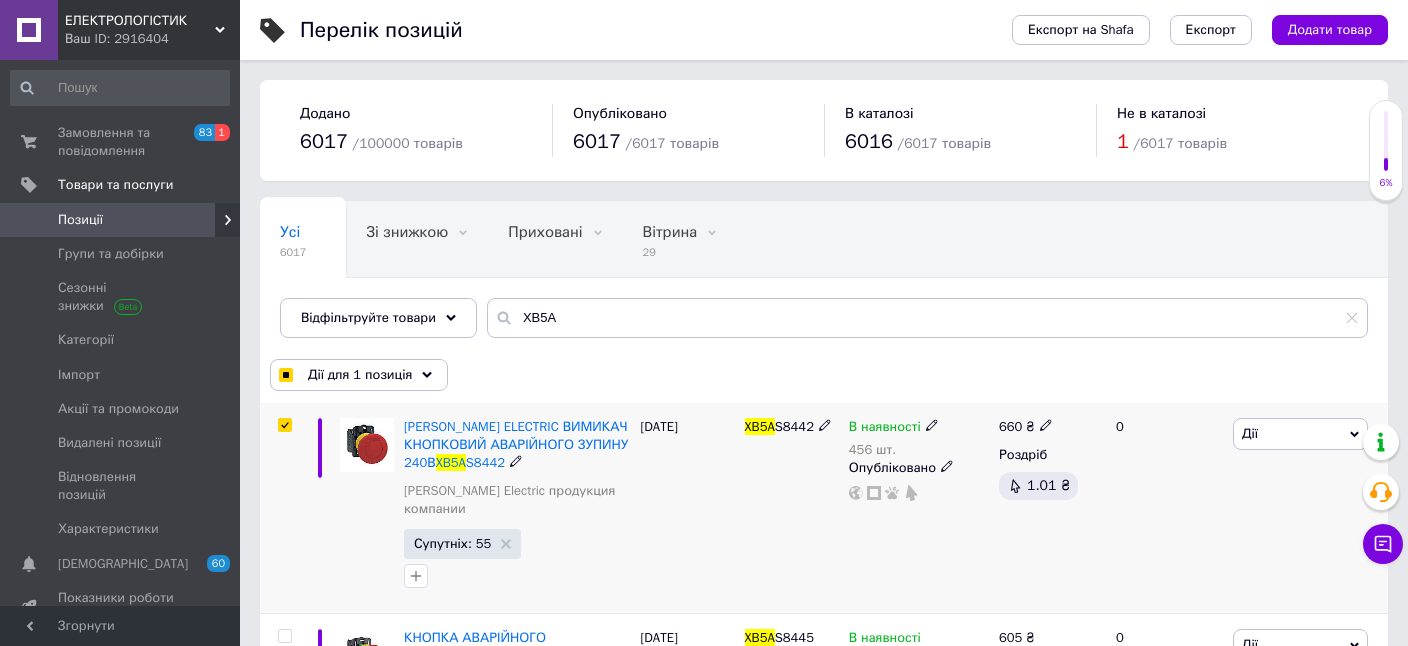 click on "Дії" at bounding box center (1250, 433) 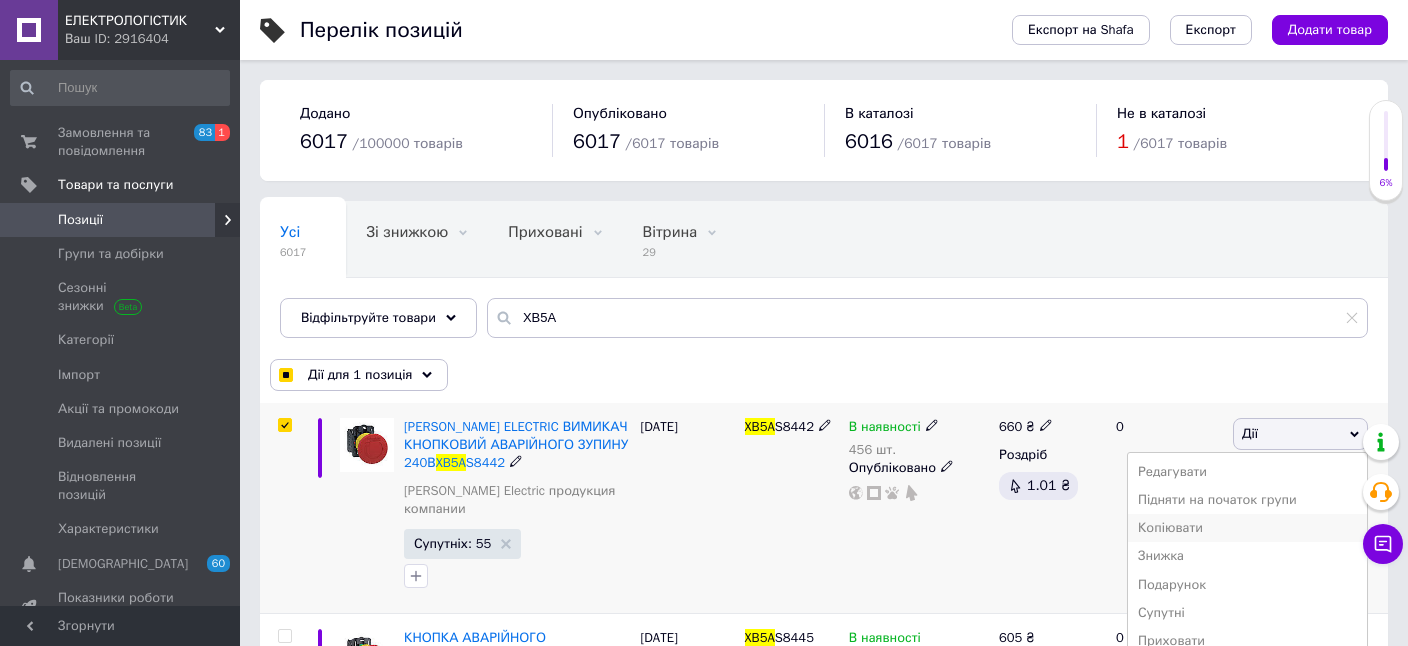 click on "Копіювати" at bounding box center (1247, 528) 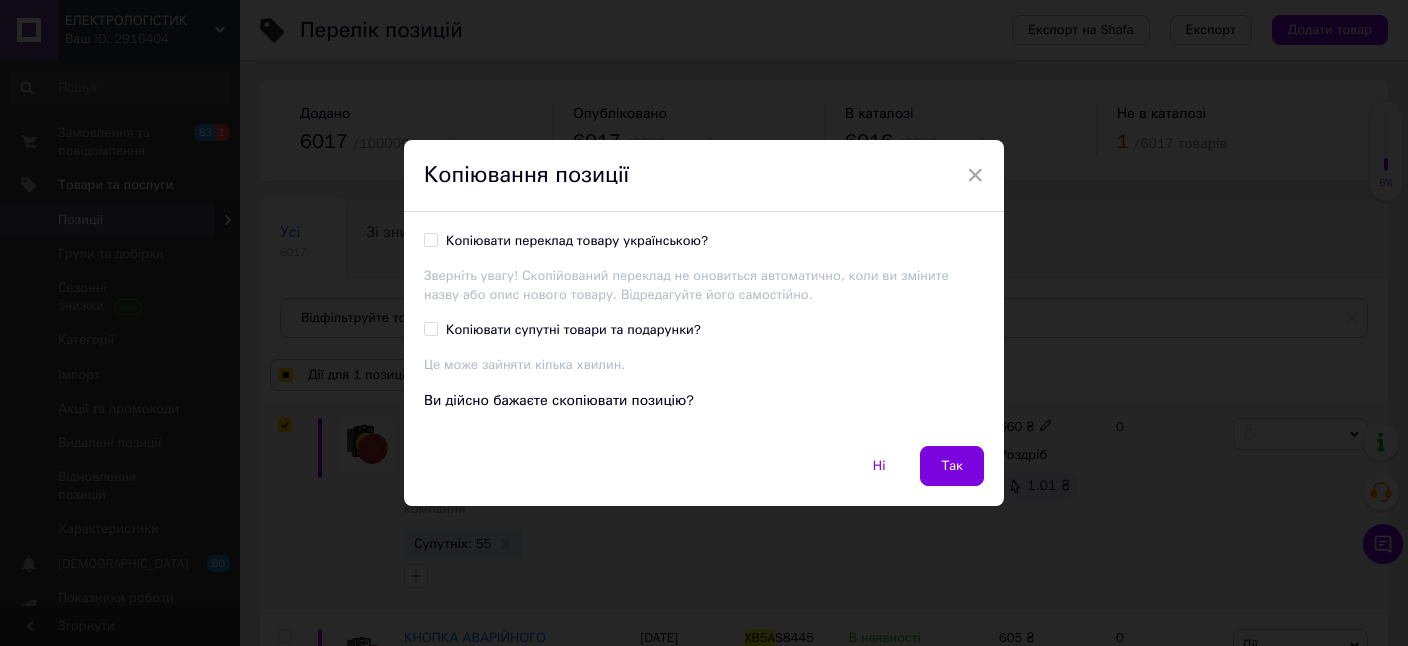 drag, startPoint x: 430, startPoint y: 336, endPoint x: 425, endPoint y: 322, distance: 14.866069 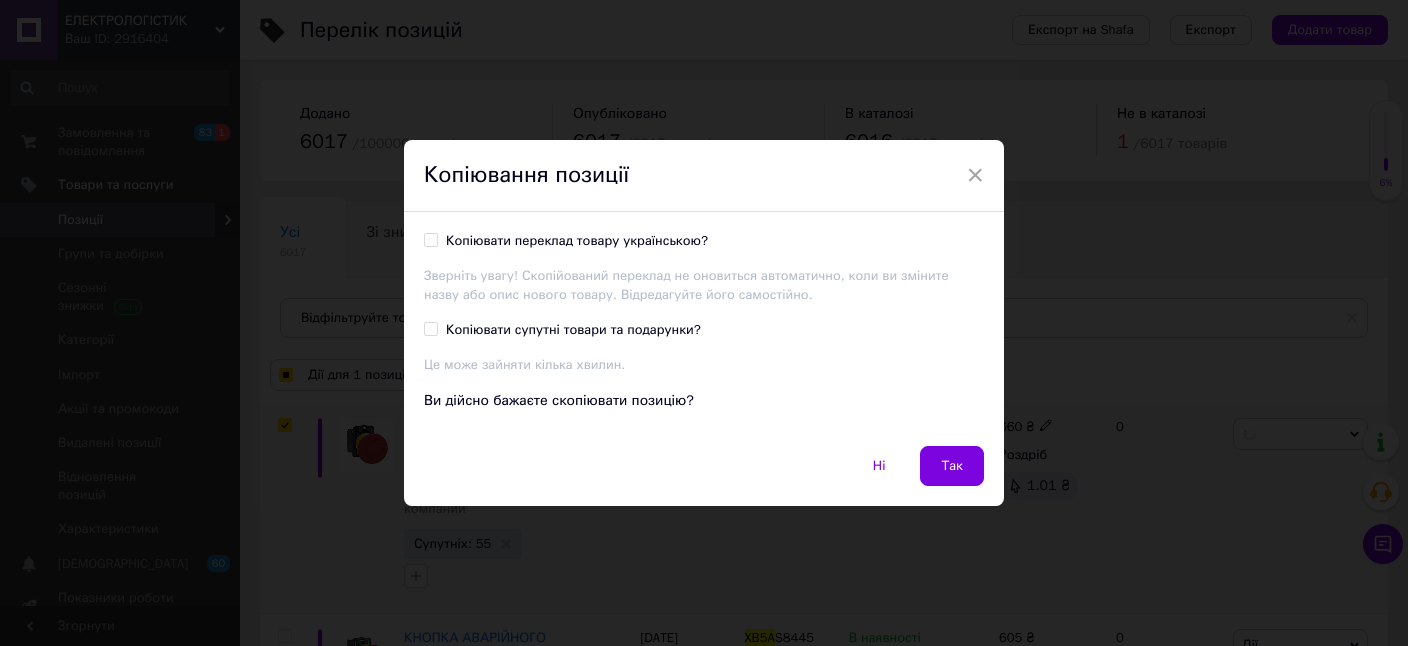 click on "Копіювати супутні товари та подарунки?" at bounding box center (562, 330) 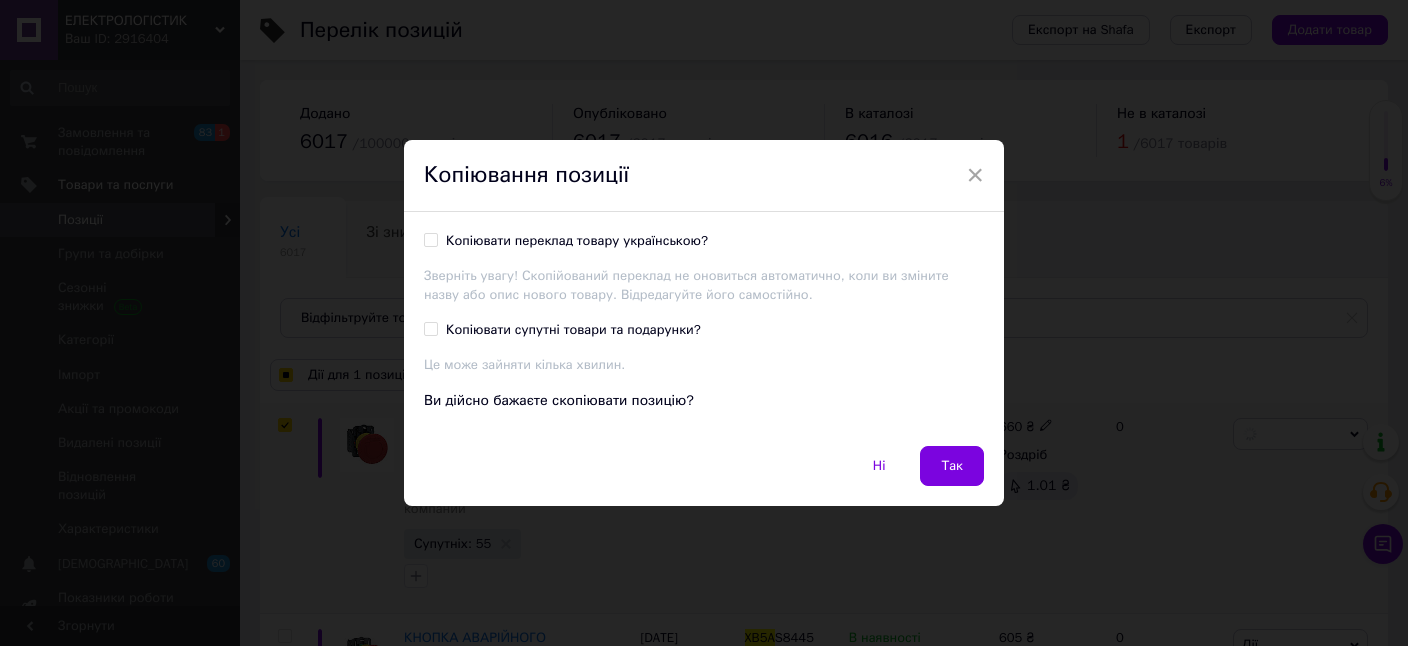 checkbox on "true" 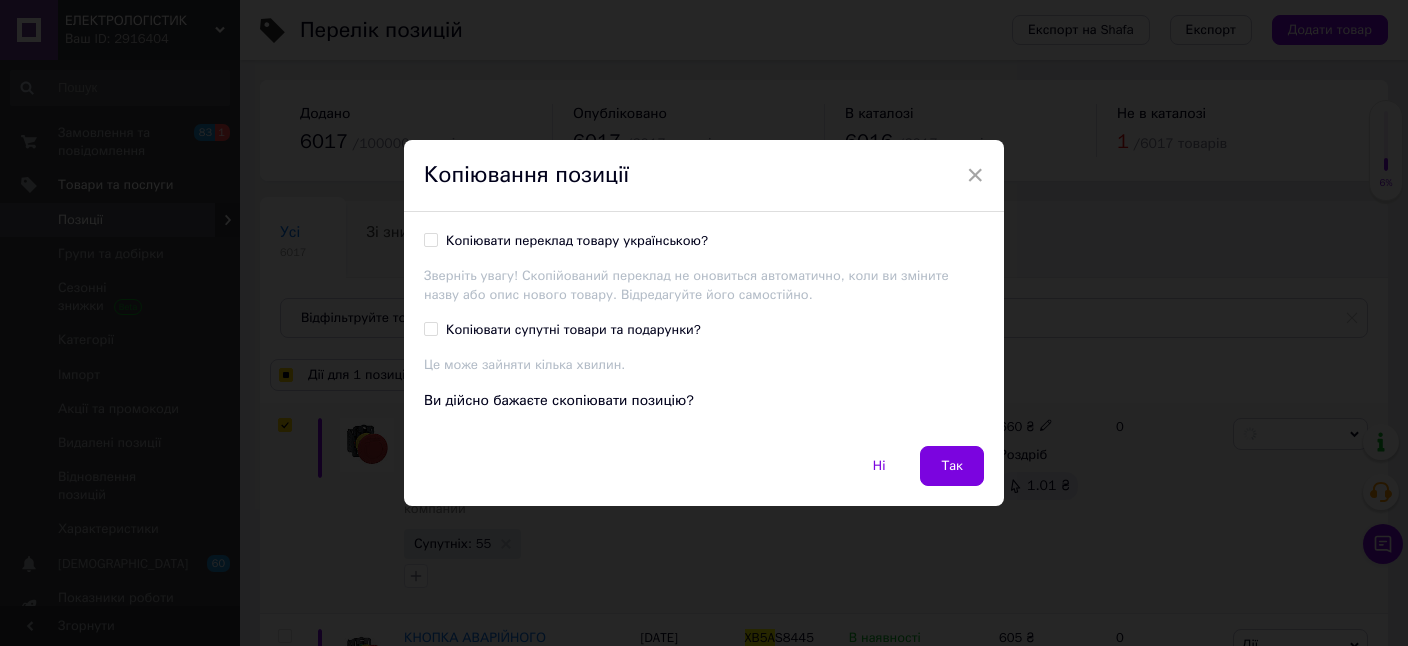 click on "Копіювати переклад товару українською?" at bounding box center (430, 239) 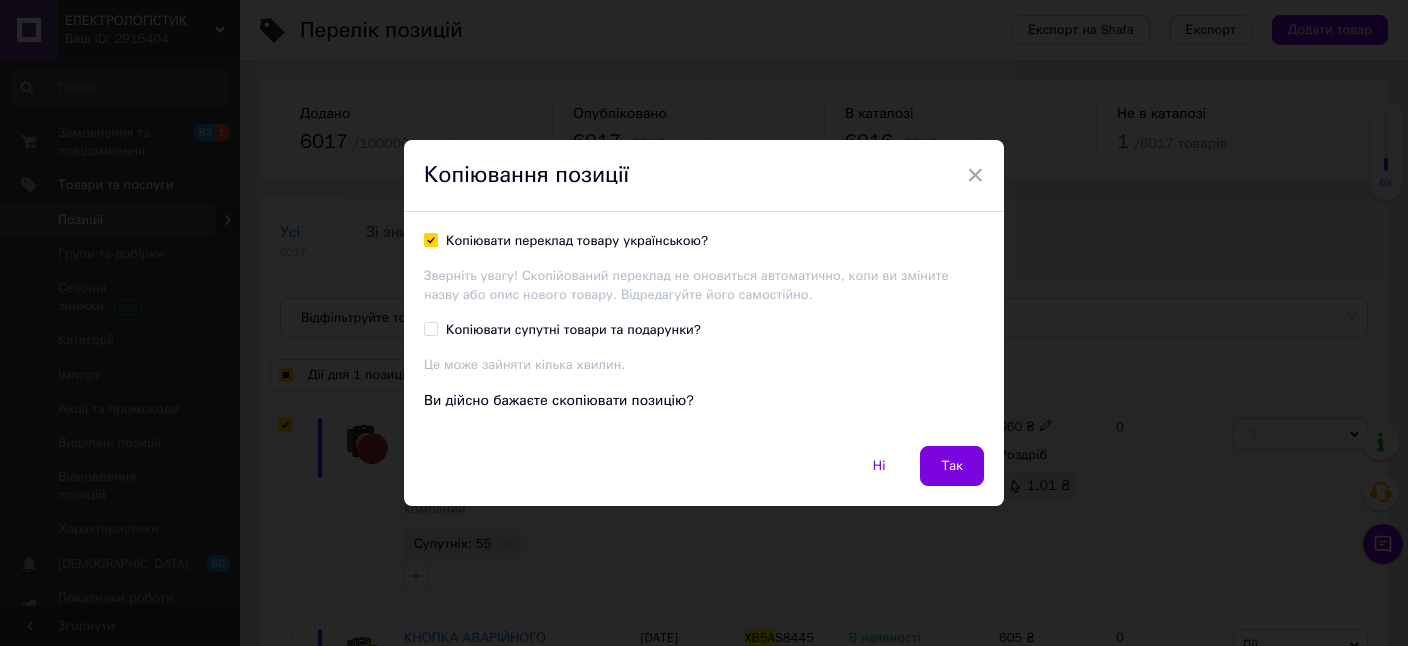 checkbox on "true" 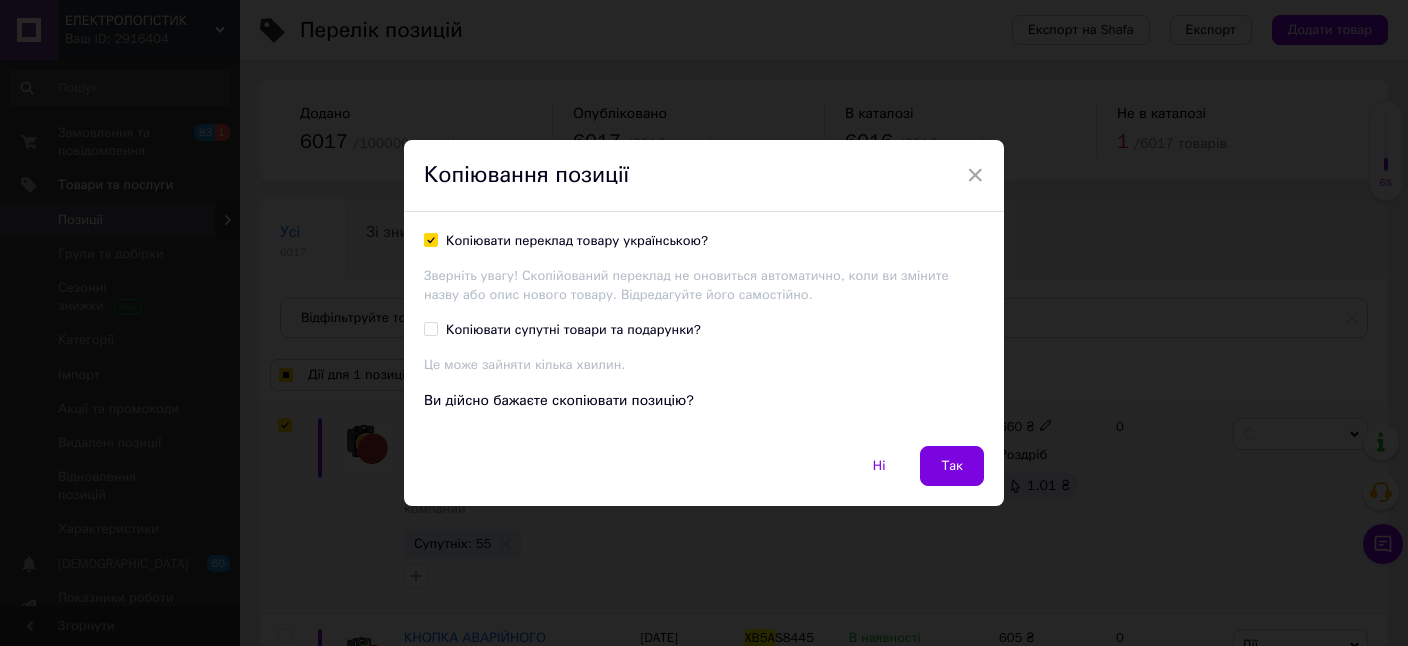 checkbox on "true" 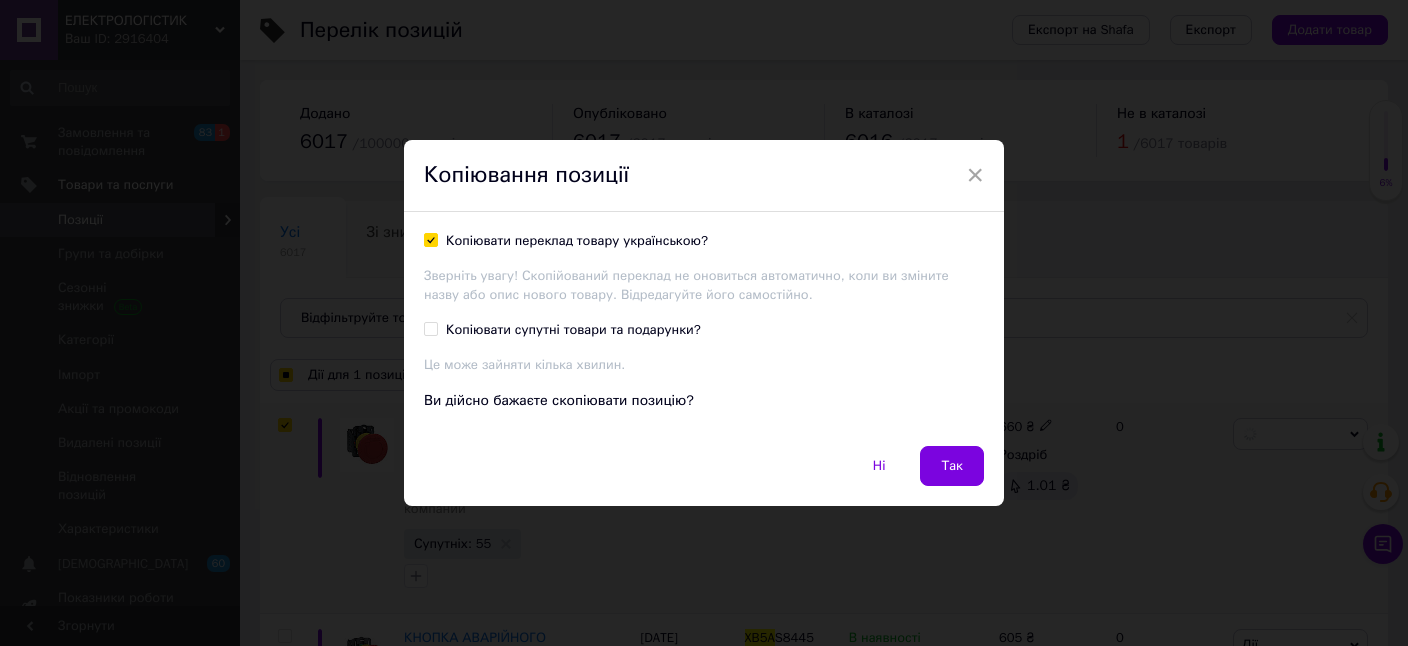 click on "Копіювати супутні товари та подарунки?" at bounding box center [430, 328] 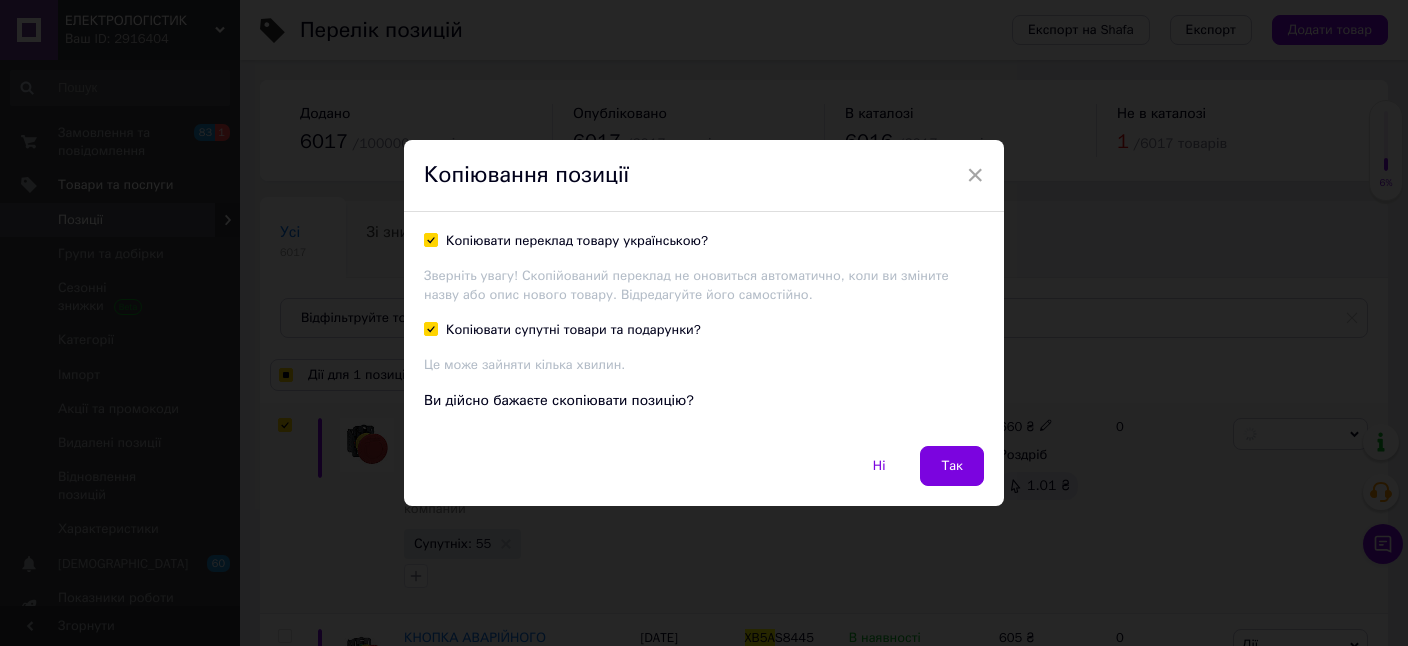 checkbox on "true" 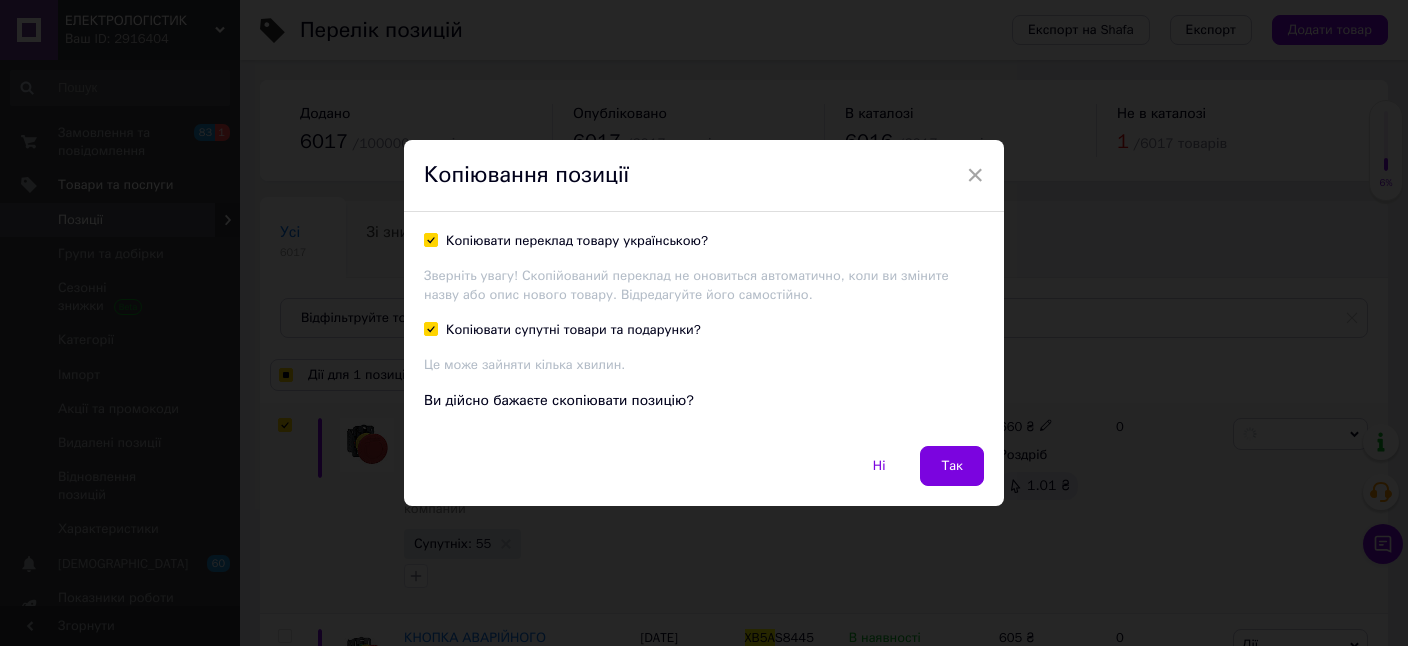 click on "Так" at bounding box center (952, 466) 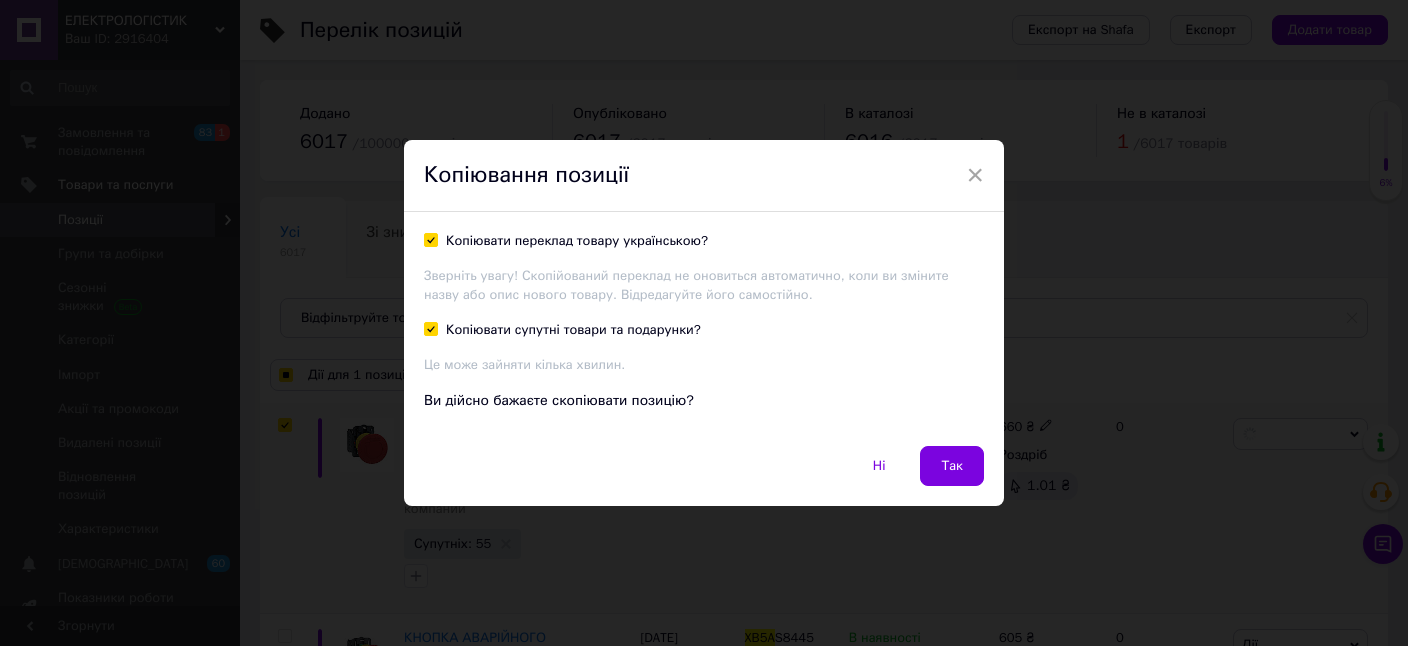 checkbox on "true" 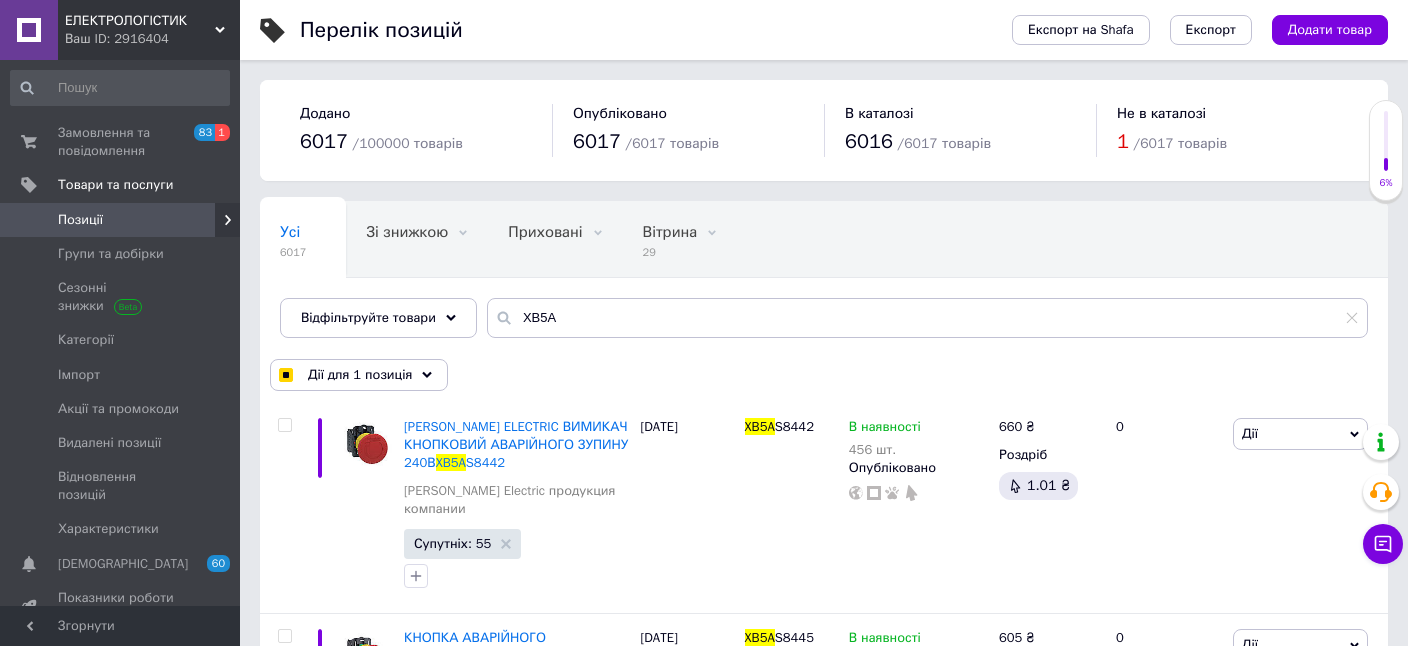 checkbox on "false" 